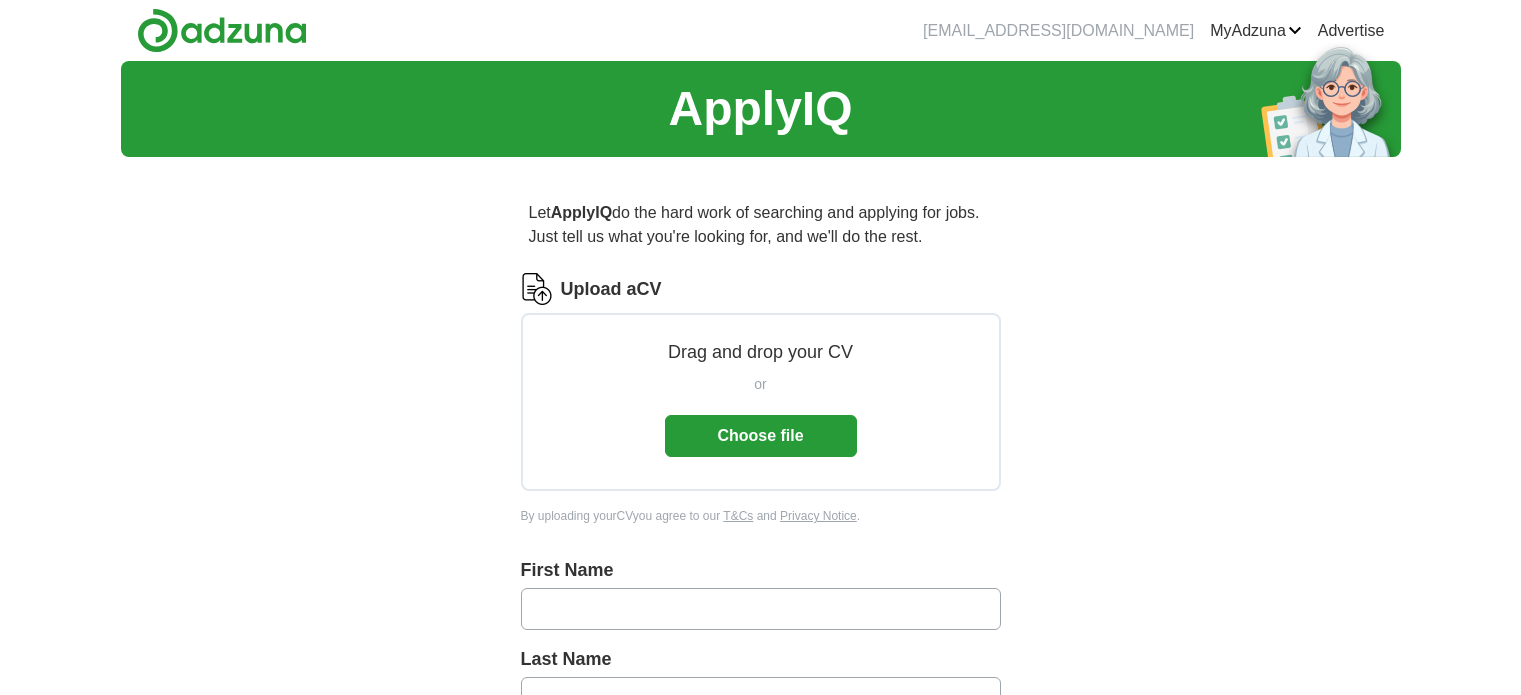 scroll, scrollTop: 0, scrollLeft: 0, axis: both 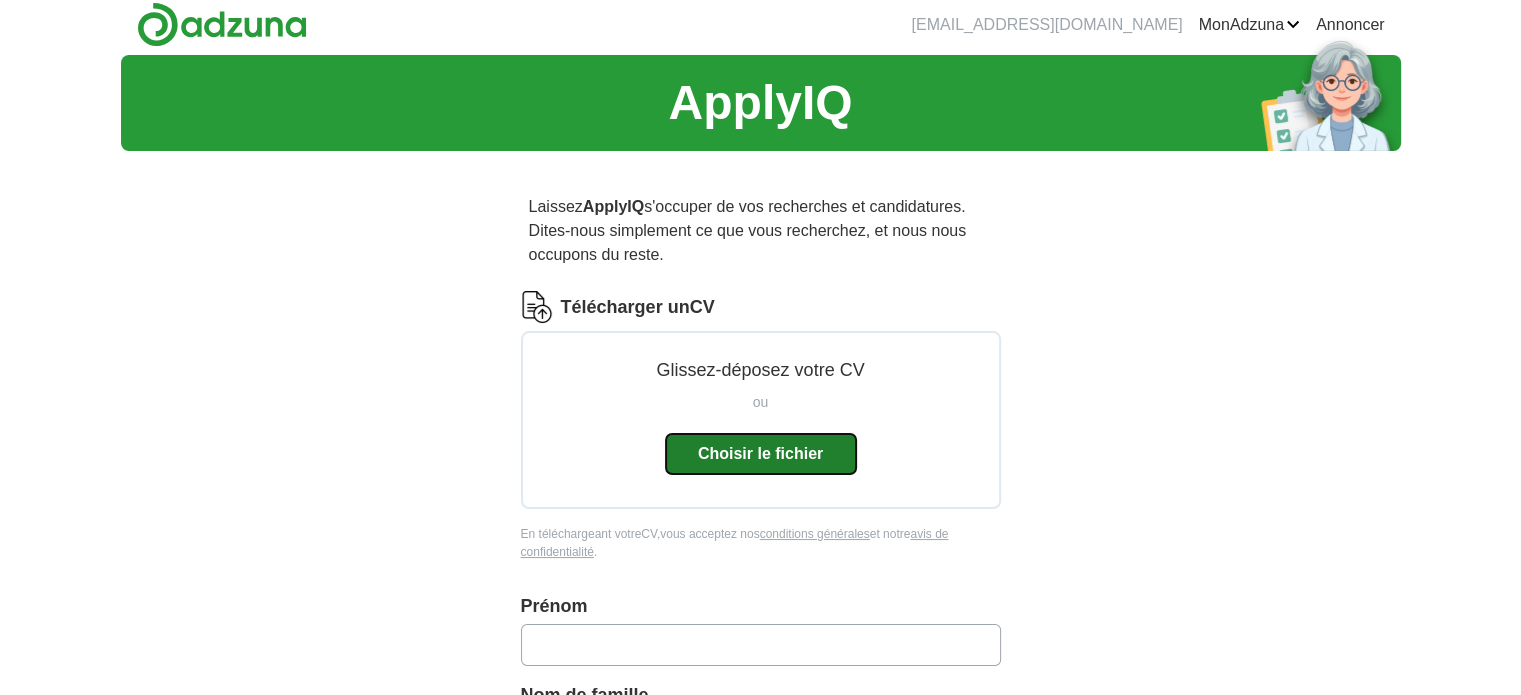 click on "Choisir le fichier" at bounding box center [760, 453] 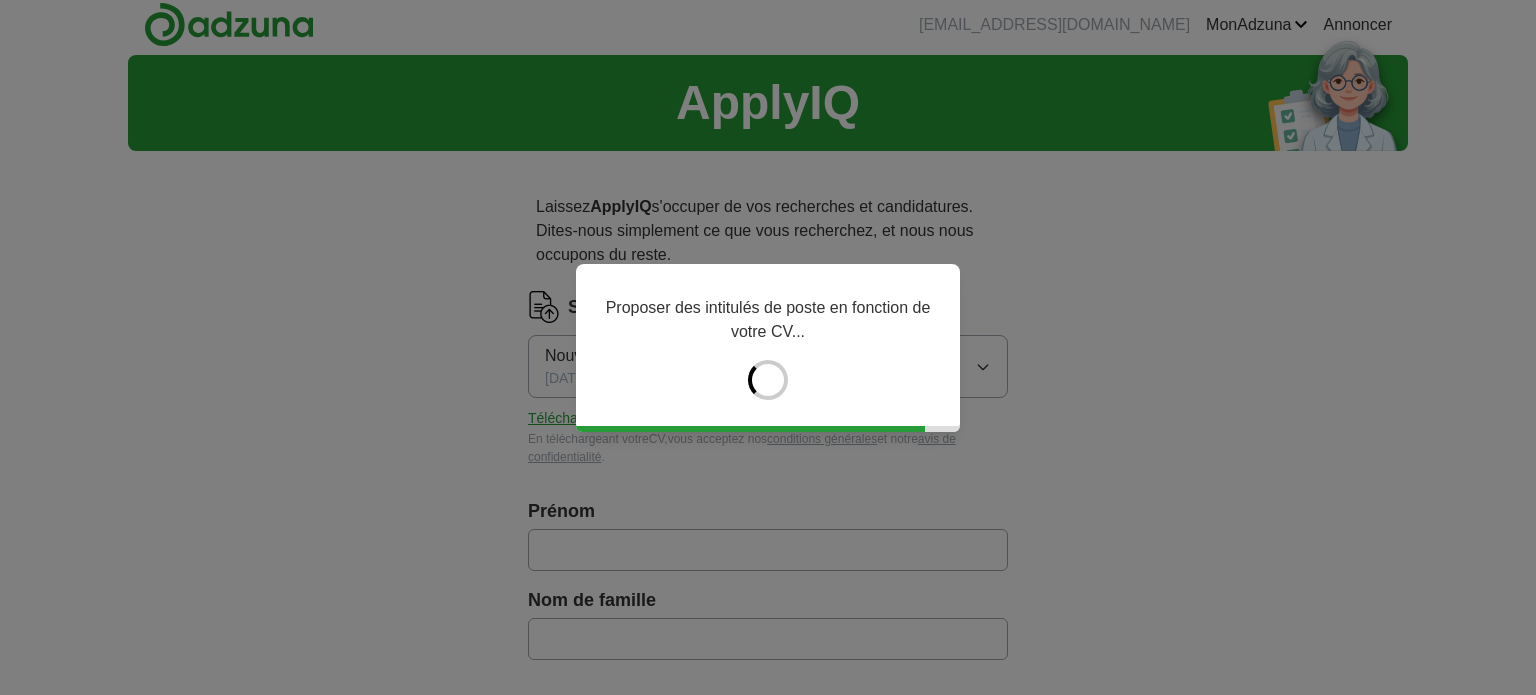 type on "******" 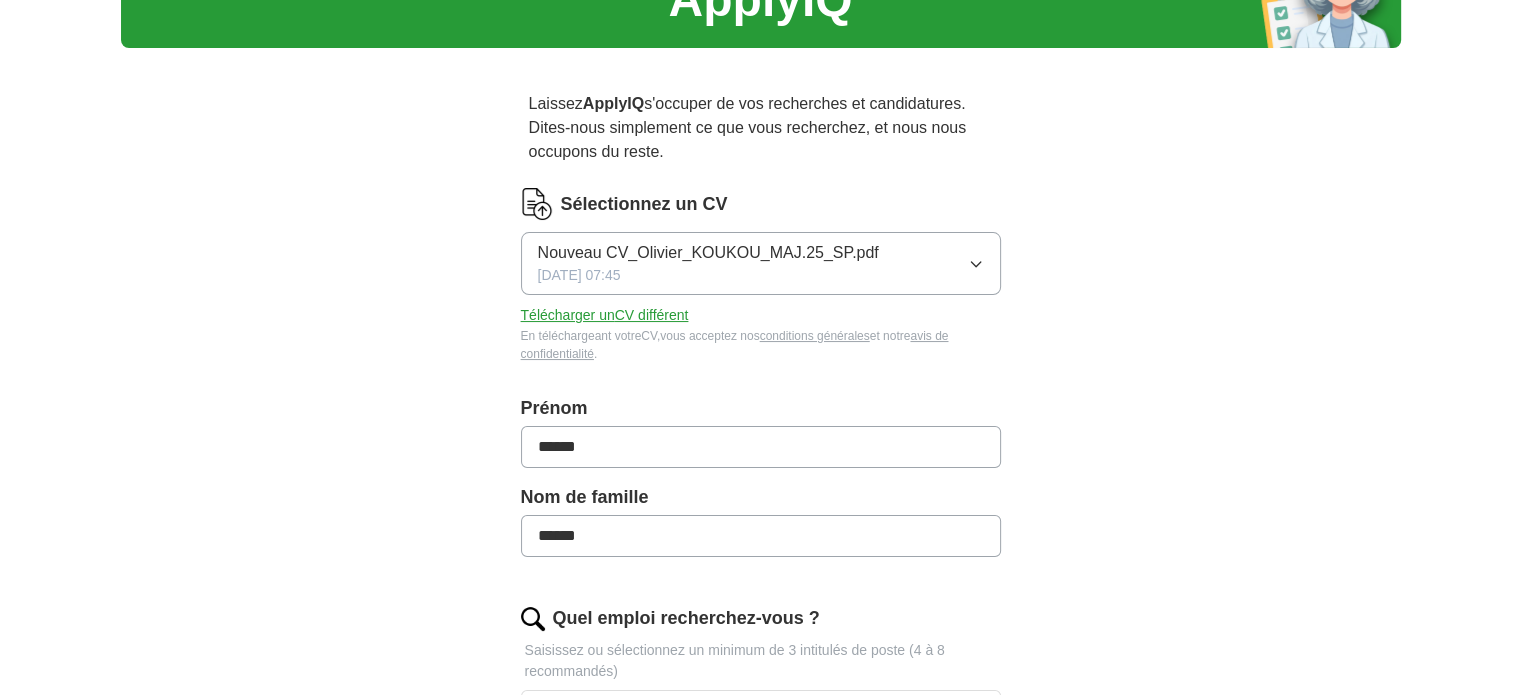 scroll, scrollTop: 126, scrollLeft: 0, axis: vertical 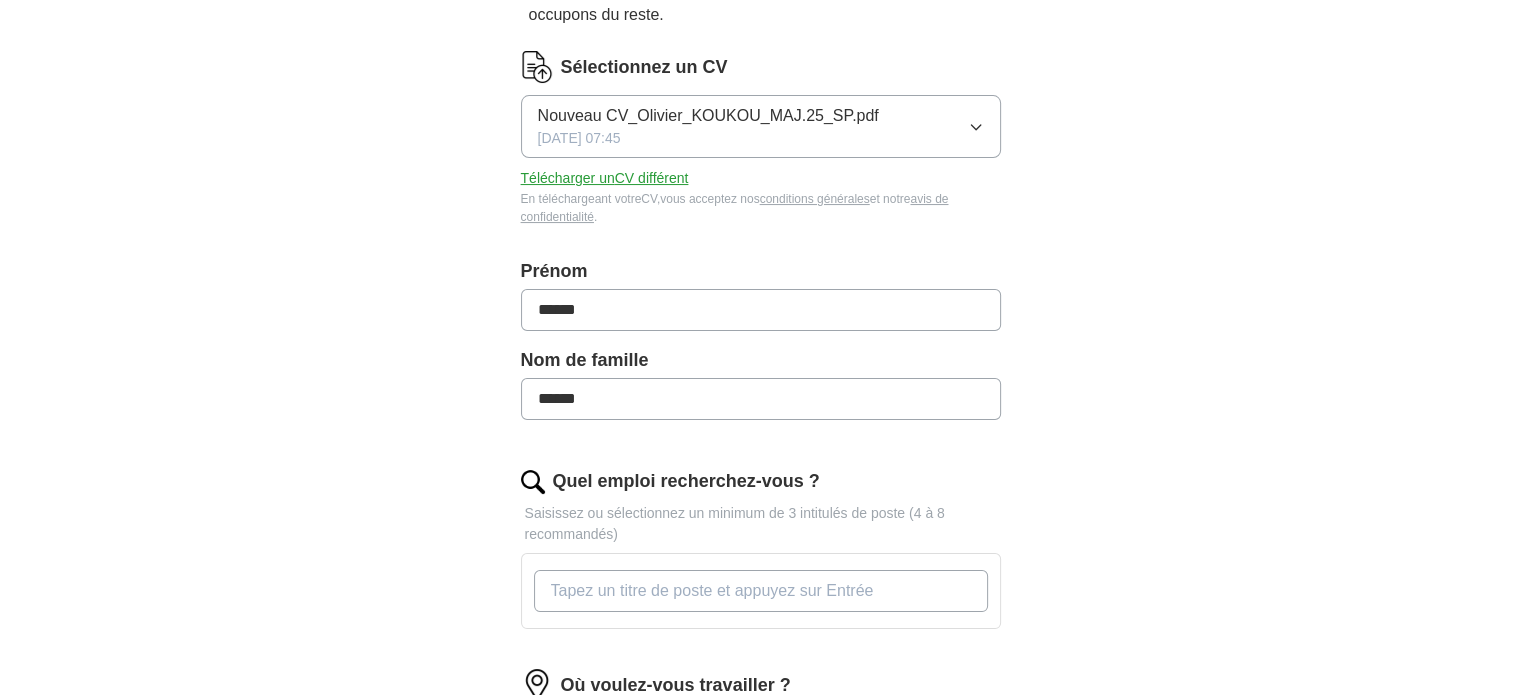 click on "Quel emploi recherchez-vous ?" at bounding box center (761, 591) 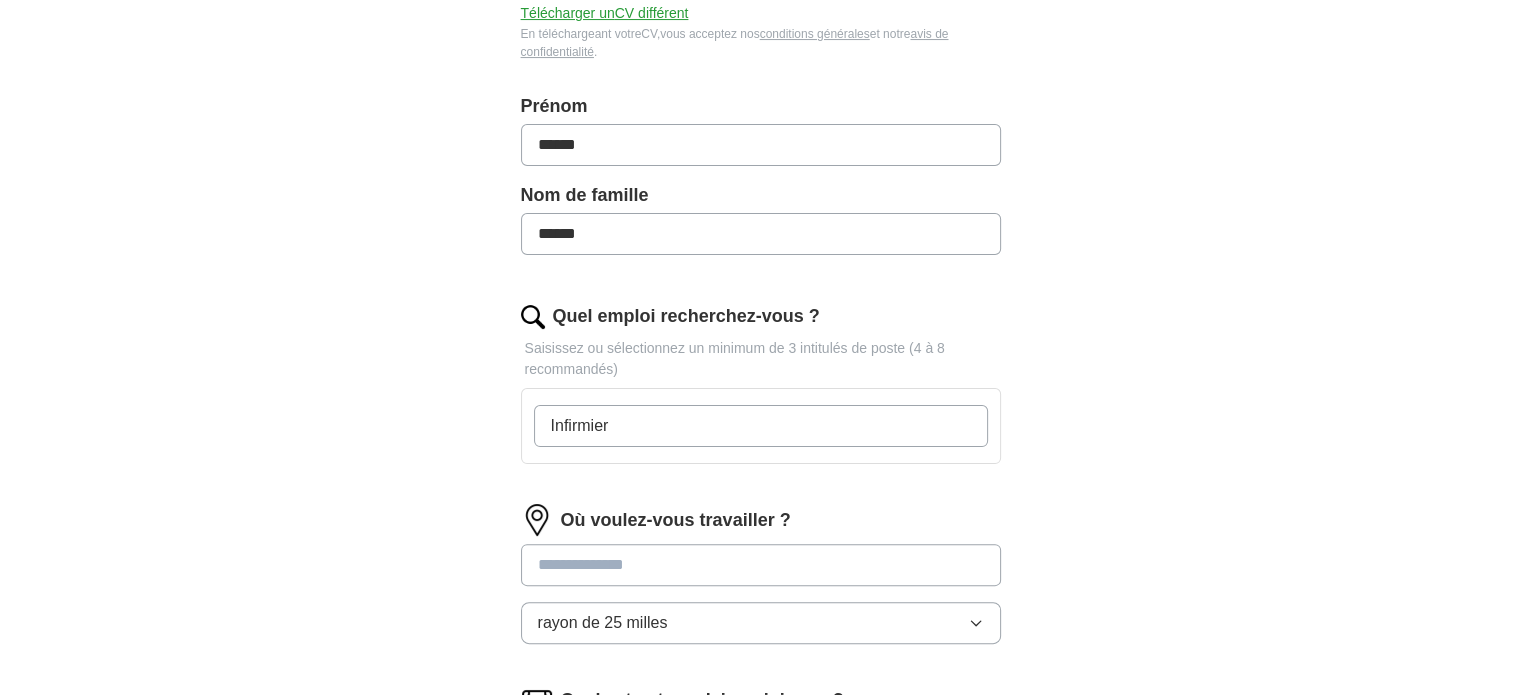 scroll, scrollTop: 472, scrollLeft: 0, axis: vertical 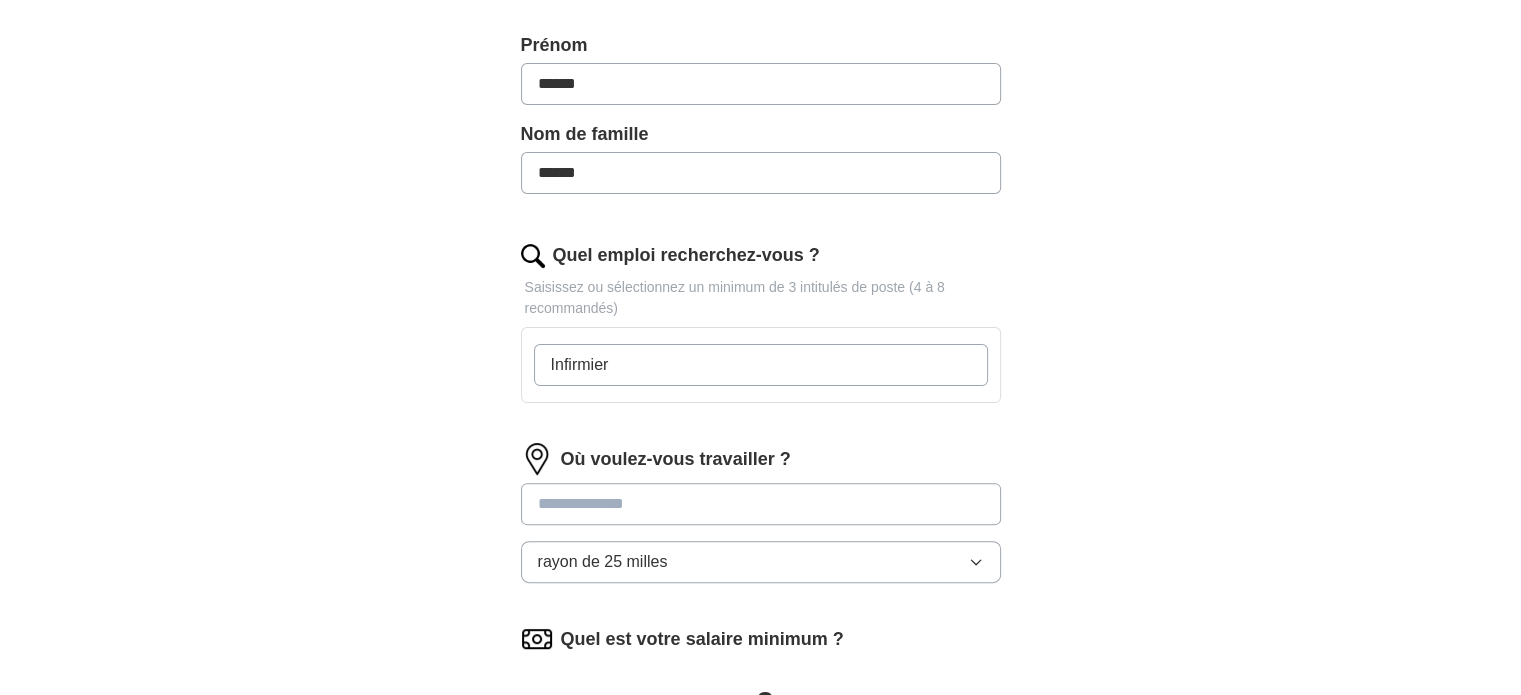 click on "Où voulez-vous travailler ? rayon de 25 milles" at bounding box center [761, 521] 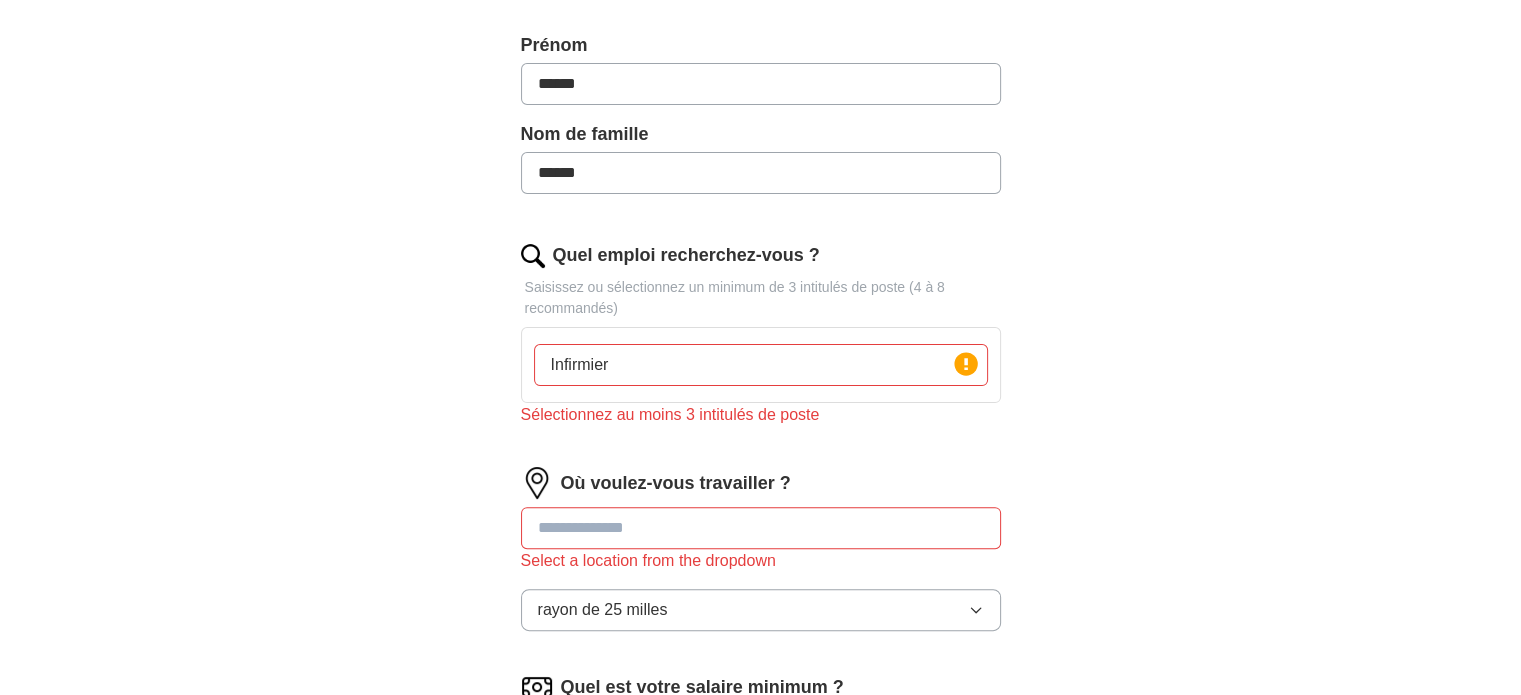 click on "Infirmier" at bounding box center (761, 365) 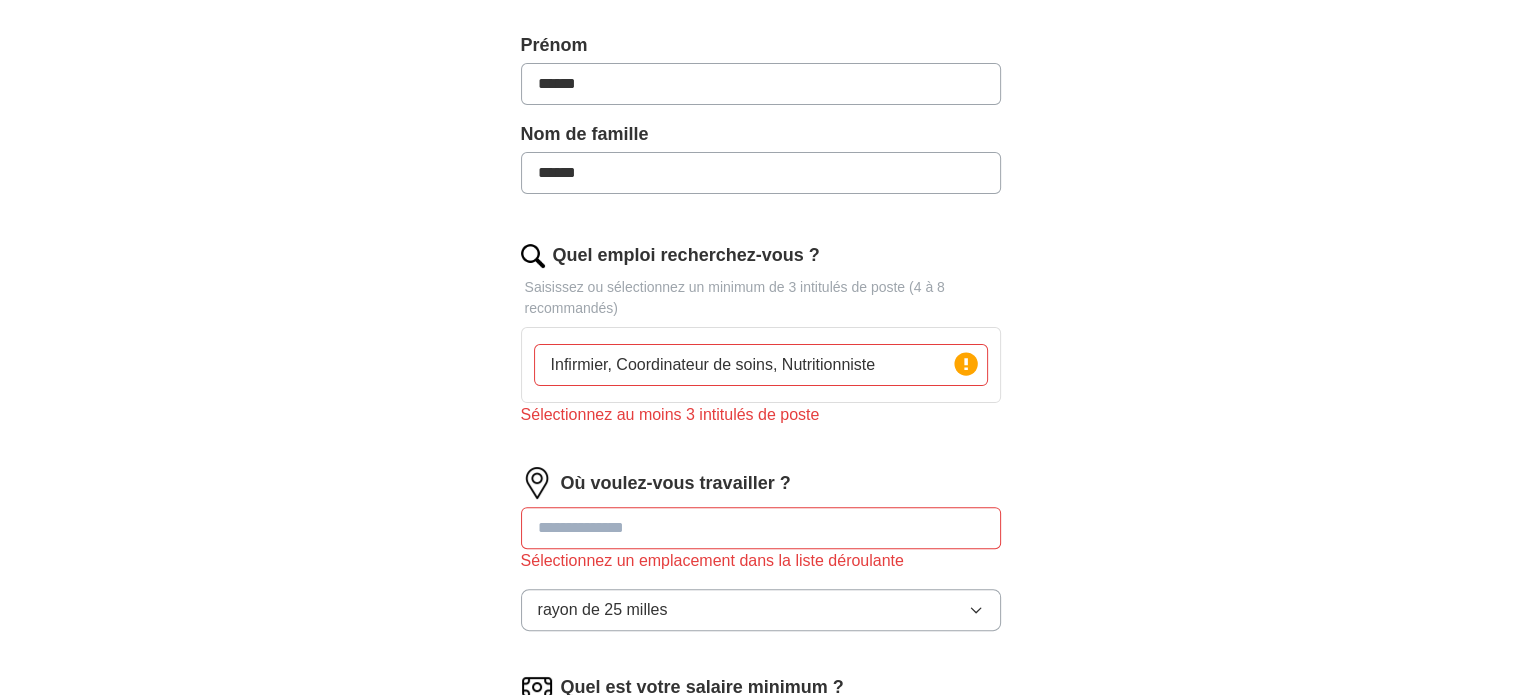 type on "Infirmier, Coordinateur de soins, Nutritionniste" 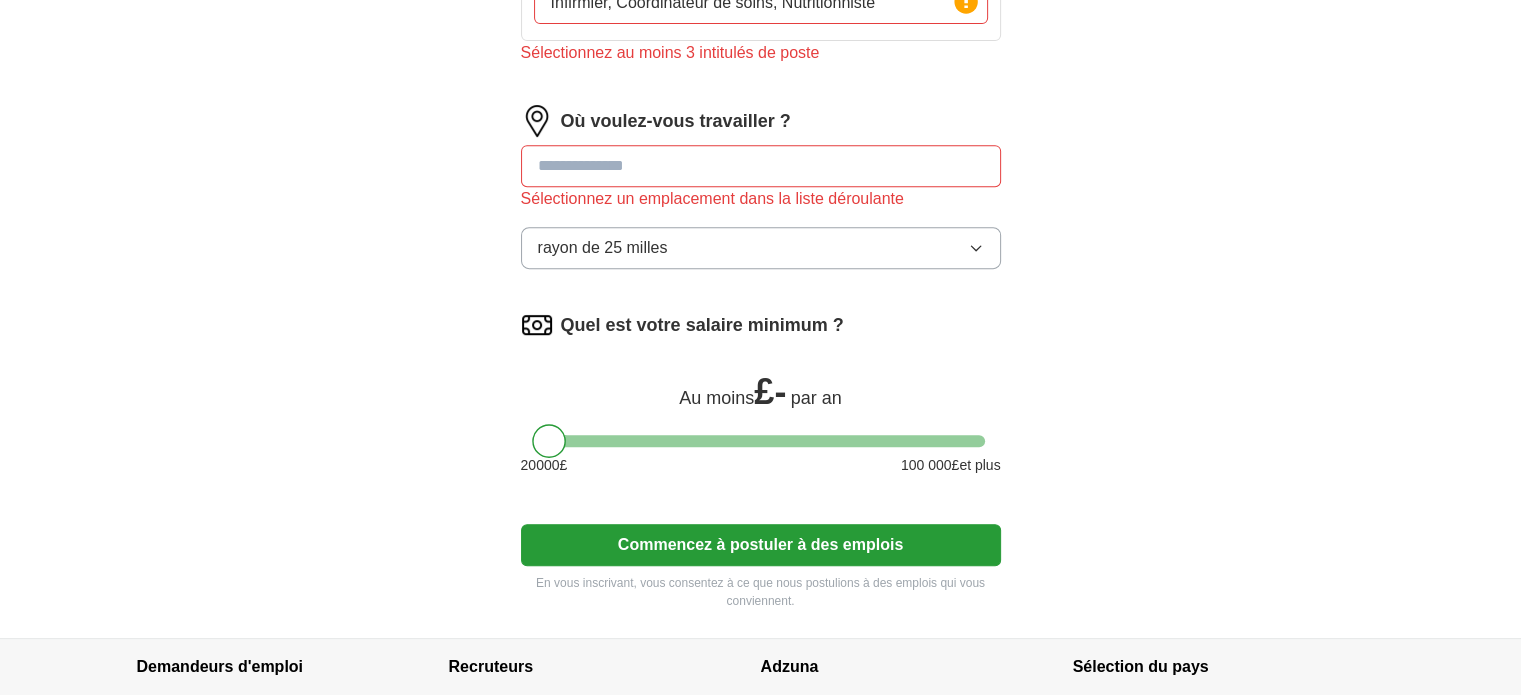 scroll, scrollTop: 838, scrollLeft: 0, axis: vertical 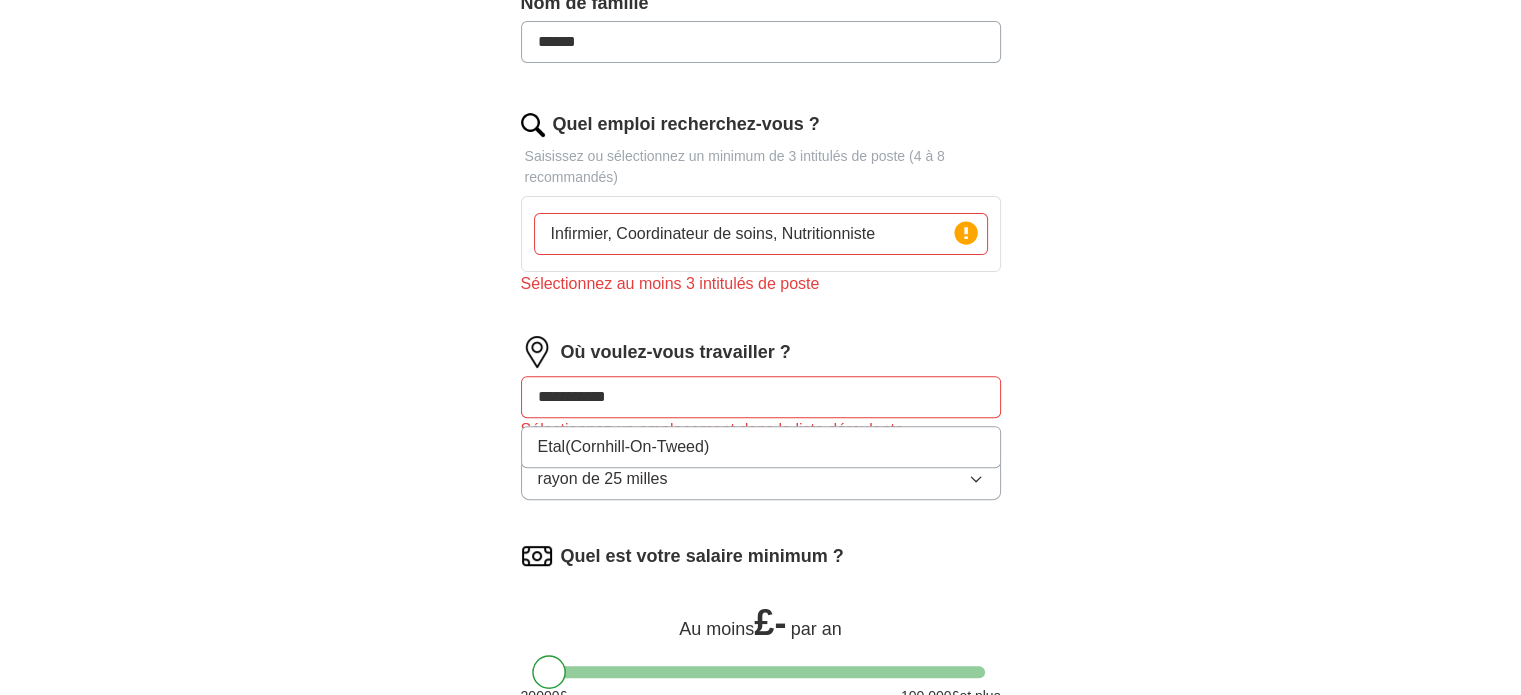 click on "Sélectionnez un emplacement dans la liste déroulante" at bounding box center (712, 429) 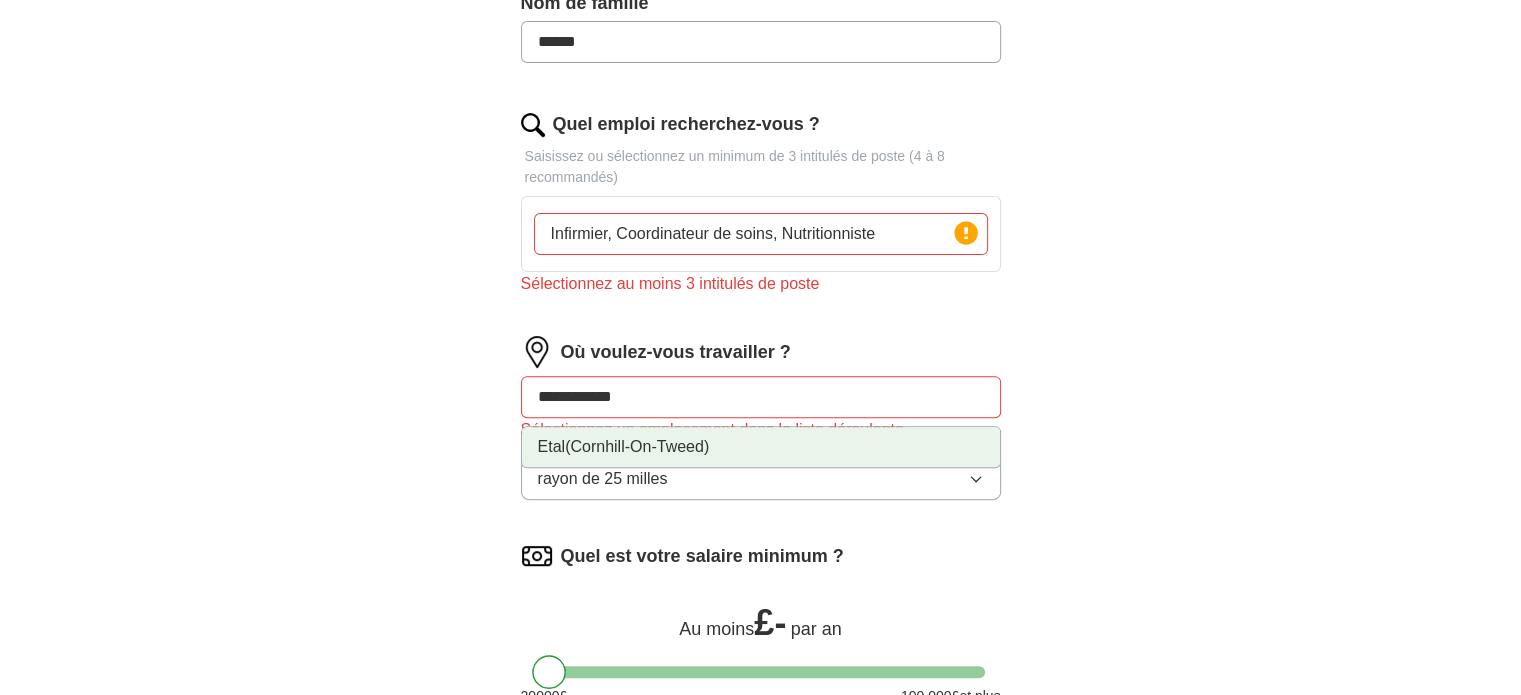 click on "(Cornhill-On-Tweed)" at bounding box center (637, 446) 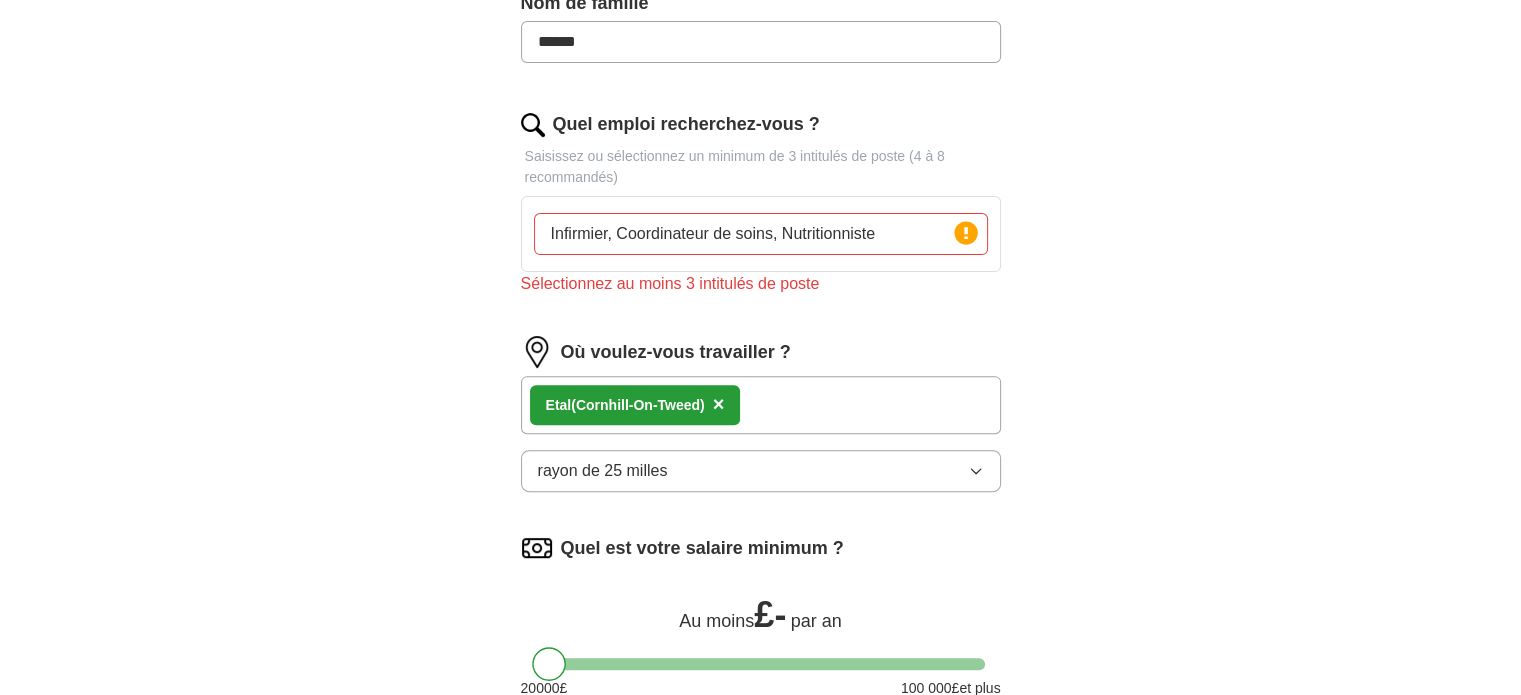 click on "Laissez  ApplyIQ  s'occuper de vos recherches et candidatures. Dites-nous simplement ce que vous recherchez, et nous nous occupons du reste. Sélectionnez un CV Nouveau CV_Olivier_KOUKOU_MAJ.25_SP.pdf [DATE] 07:45 Télécharger un  CV différent En téléchargeant votre  CV,  vous acceptez nos  conditions générales  et notre  avis de confidentialité  .       Prénom ****** Nom de famille ****** Quel emploi recherchez-vous ? Saisissez ou sélectionnez un minimum de 3 intitulés de poste (4 à 8 recommandés) Infirmier, Coordinateur de soins, Nutritionniste Appuyez sur Entrée pour ajouter un titre Sélectionnez au moins 3 intitulés de poste Où voulez-vous travailler ? Etal  (Cornhill-On-Tweed) × rayon de 25 milles Quel est votre salaire minimum ? Au moins  £  -    par an 20  000  £ 100 000  £  et plus Commencez à postuler à des emplois En vous inscrivant, vous consentez à ce que nous postulions à des emplois qui vous conviennent." at bounding box center [761, 215] 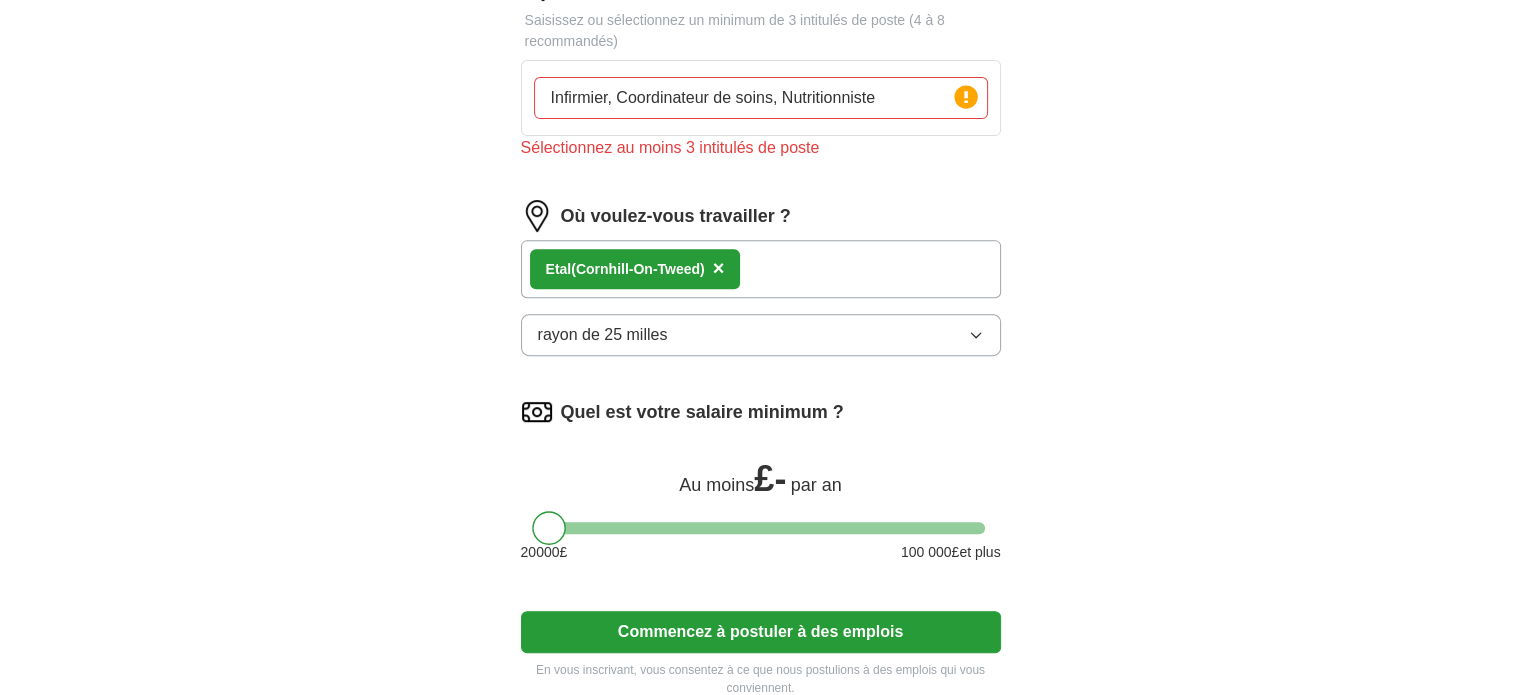 scroll, scrollTop: 740, scrollLeft: 0, axis: vertical 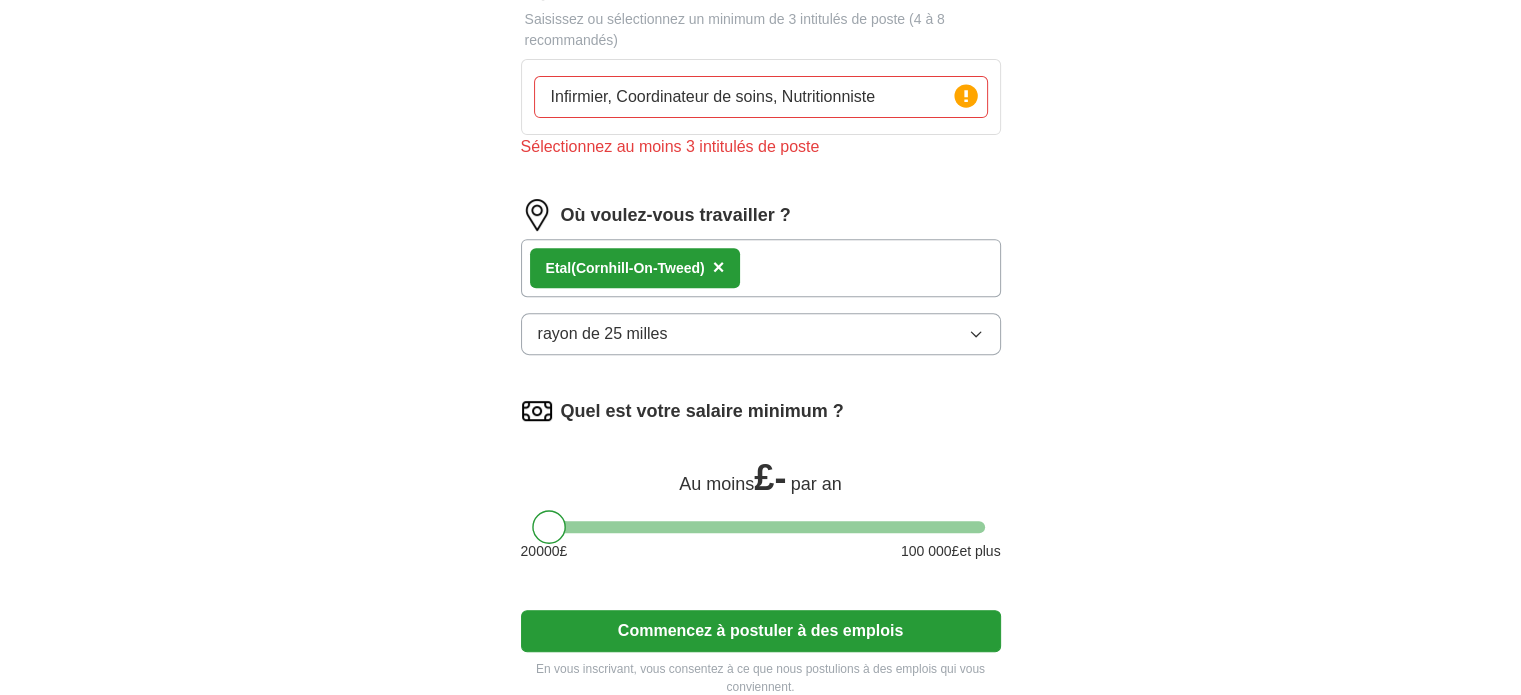 click on "Sélectionnez au moins 3 intitulés de poste" at bounding box center [670, 146] 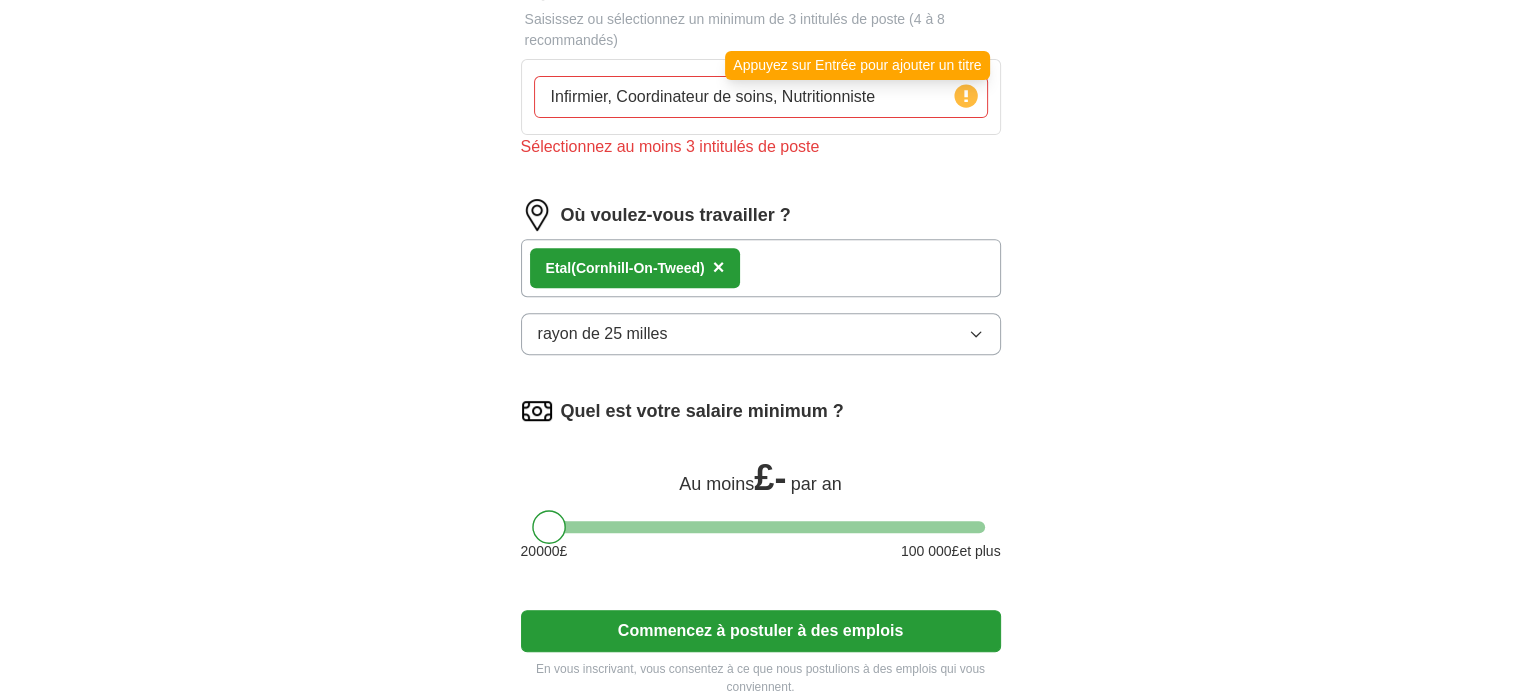 type 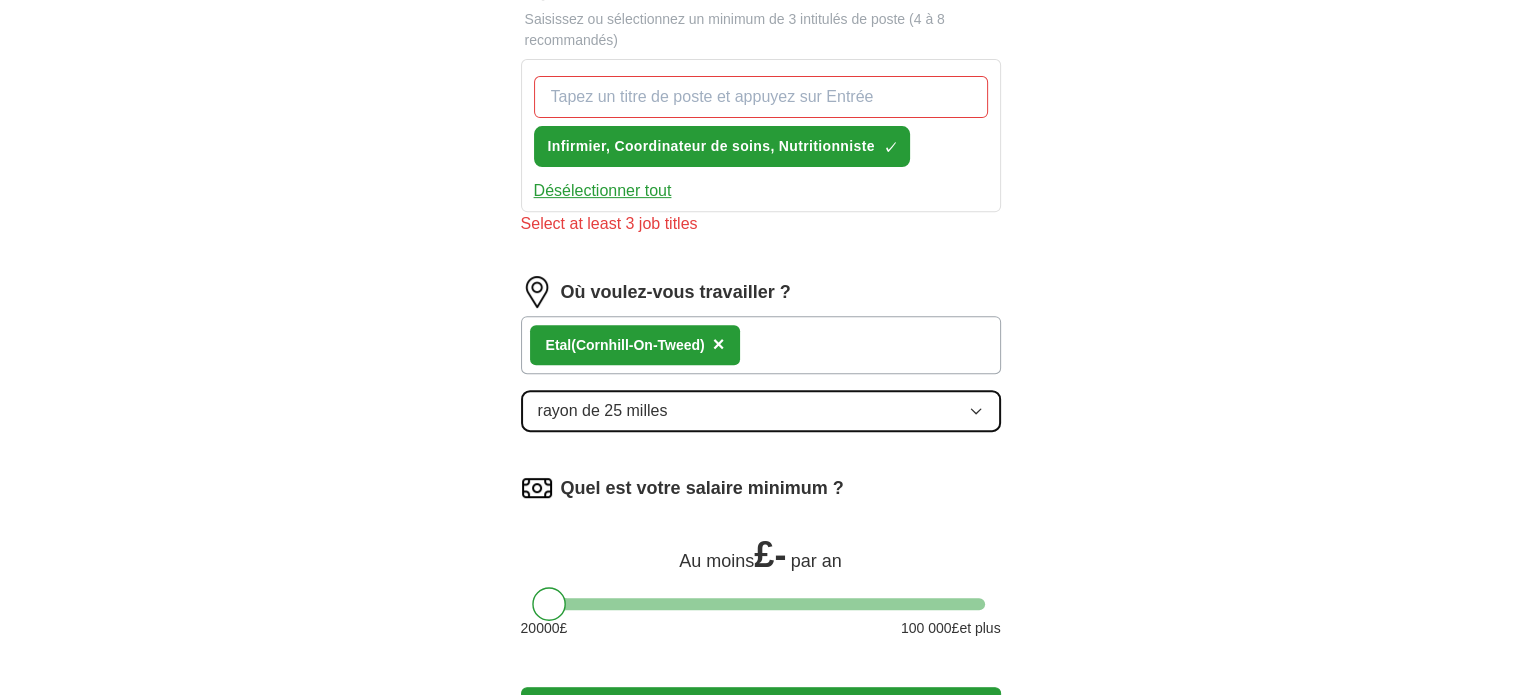 click on "Où voulez-vous travailler ? [GEOGRAPHIC_DATA]  (Cornhill-On-Tweed) × rayon de 25 milles" at bounding box center (761, 362) 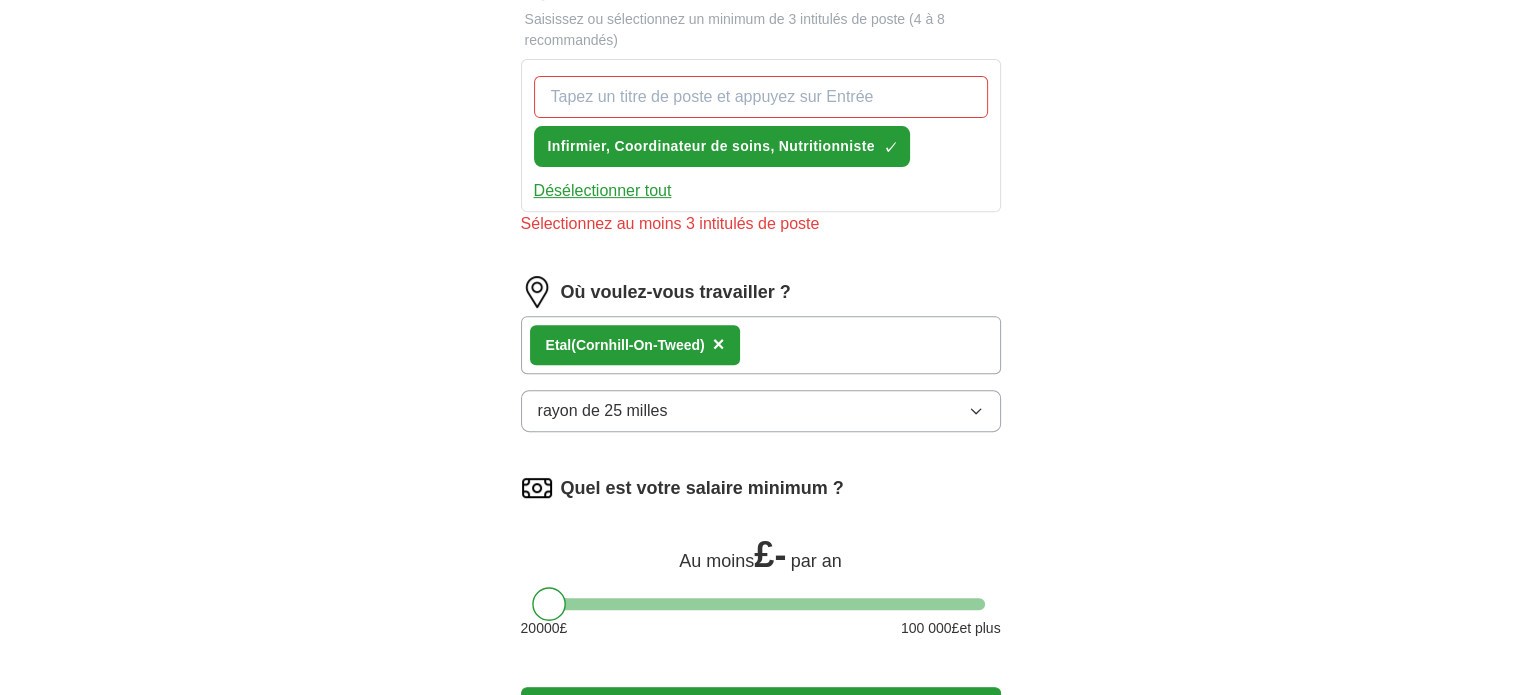 click on "Laissez  ApplyIQ  s'occuper de vos recherches et candidatures. Dites-nous simplement ce que vous recherchez, et nous nous occupons du reste. Sélectionnez un CV Nouveau CV_Olivier_KOUKOU_MAJ.25_SP.pdf [DATE] 07:45 Télécharger un  CV différent En téléchargeant votre  CV,  vous acceptez nos  conditions générales  et notre  avis de confidentialité  .       Prénom ****** Nom de famille ****** Quel emploi recherchez-vous ? Saisissez ou sélectionnez un minimum de 3 intitulés de poste (4 à 8 recommandés) Infirmier, Coordinateur de soins, Nutritionniste ✓ × Désélectionner tout Sélectionnez au moins 3 intitulés de poste Où voulez-vous travailler ? Etal  (Cornhill-On-Tweed) × rayon de 25 milles Quel est votre salaire minimum ? Au moins  £  -    par an 20  000  £ 100 000  £  et plus Commencez à postuler à des emplois En vous inscrivant, vous consentez à ce que nous postulions à des emplois qui vous conviennent." at bounding box center [761, 117] 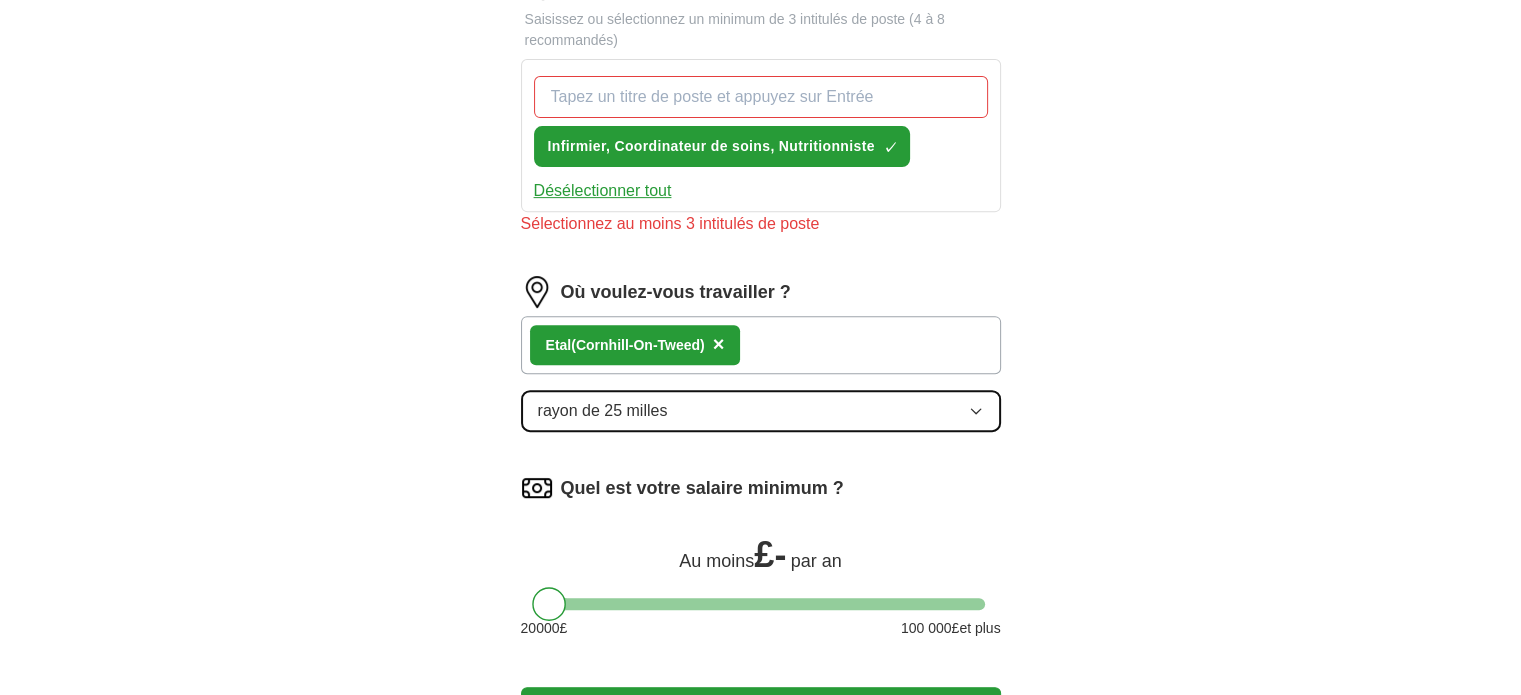 click 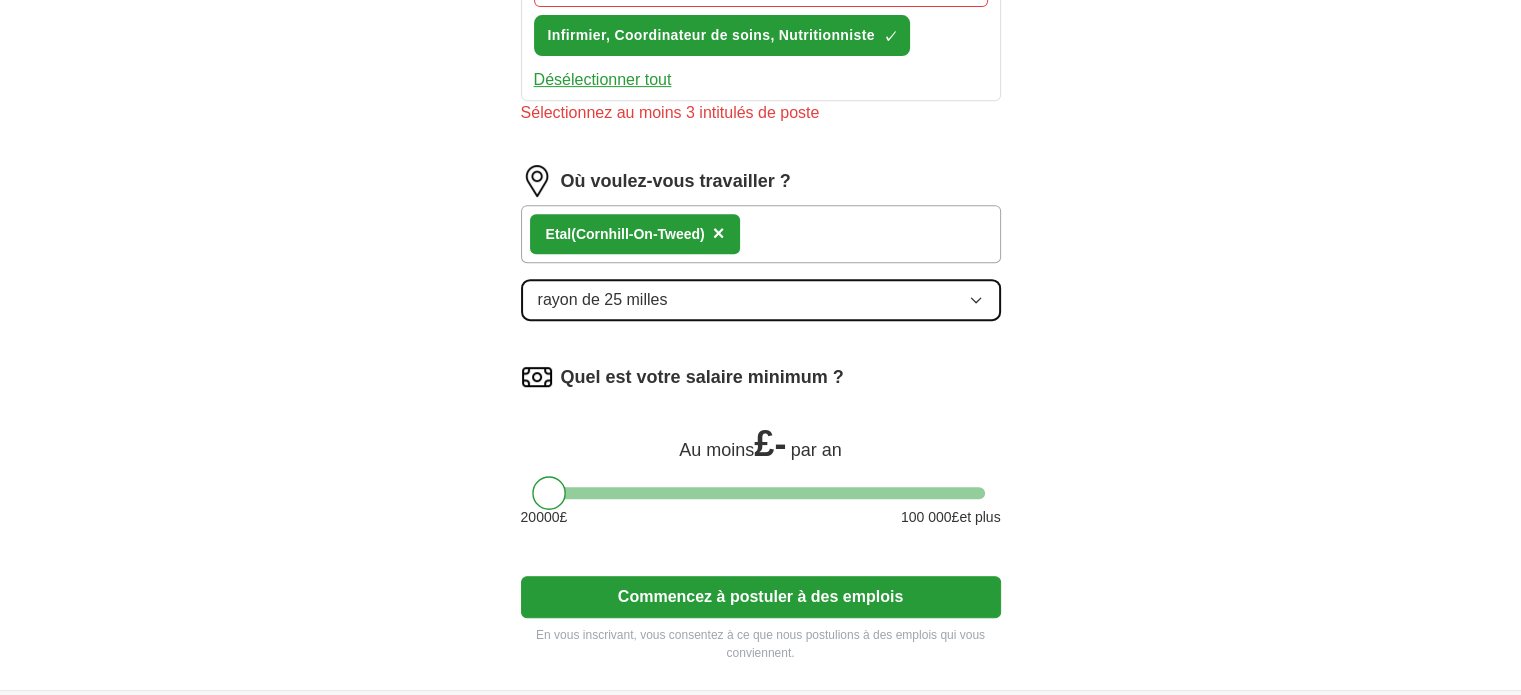 scroll, scrollTop: 853, scrollLeft: 0, axis: vertical 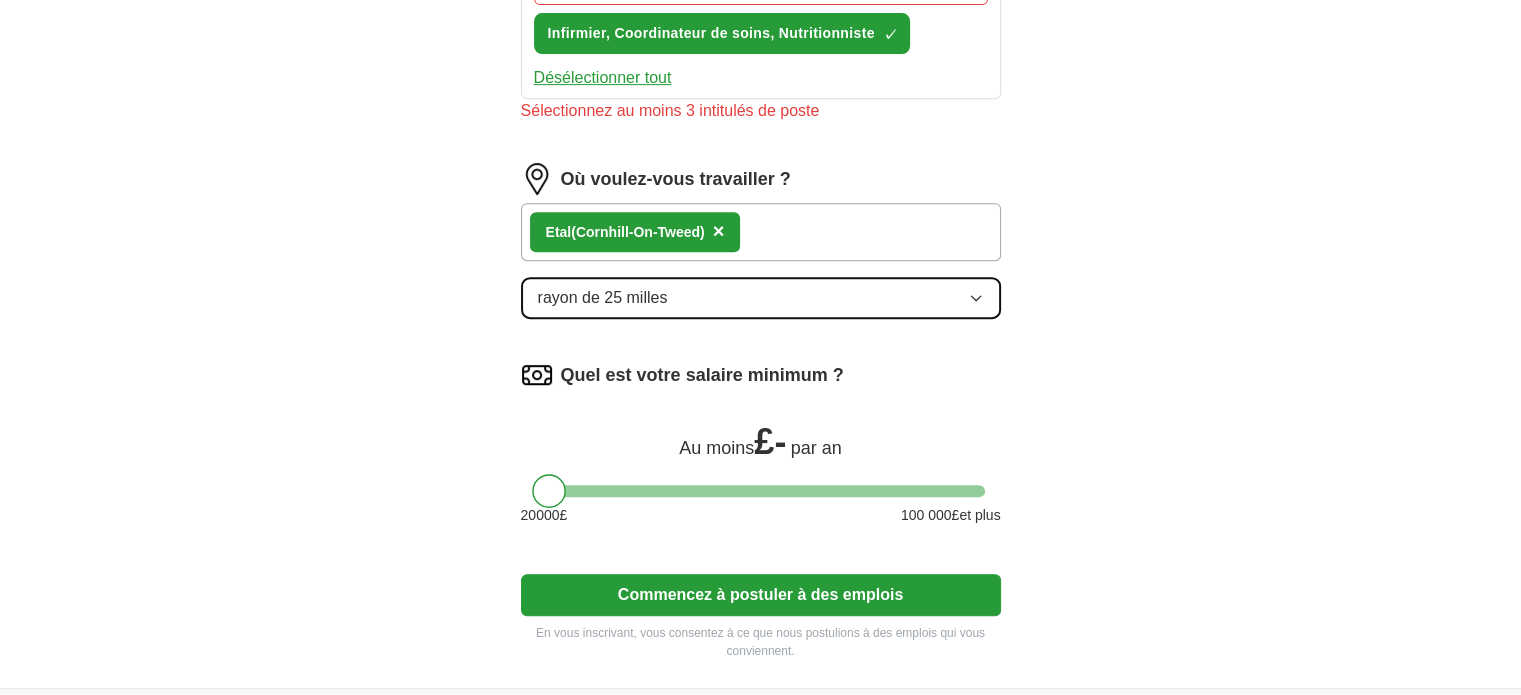 click 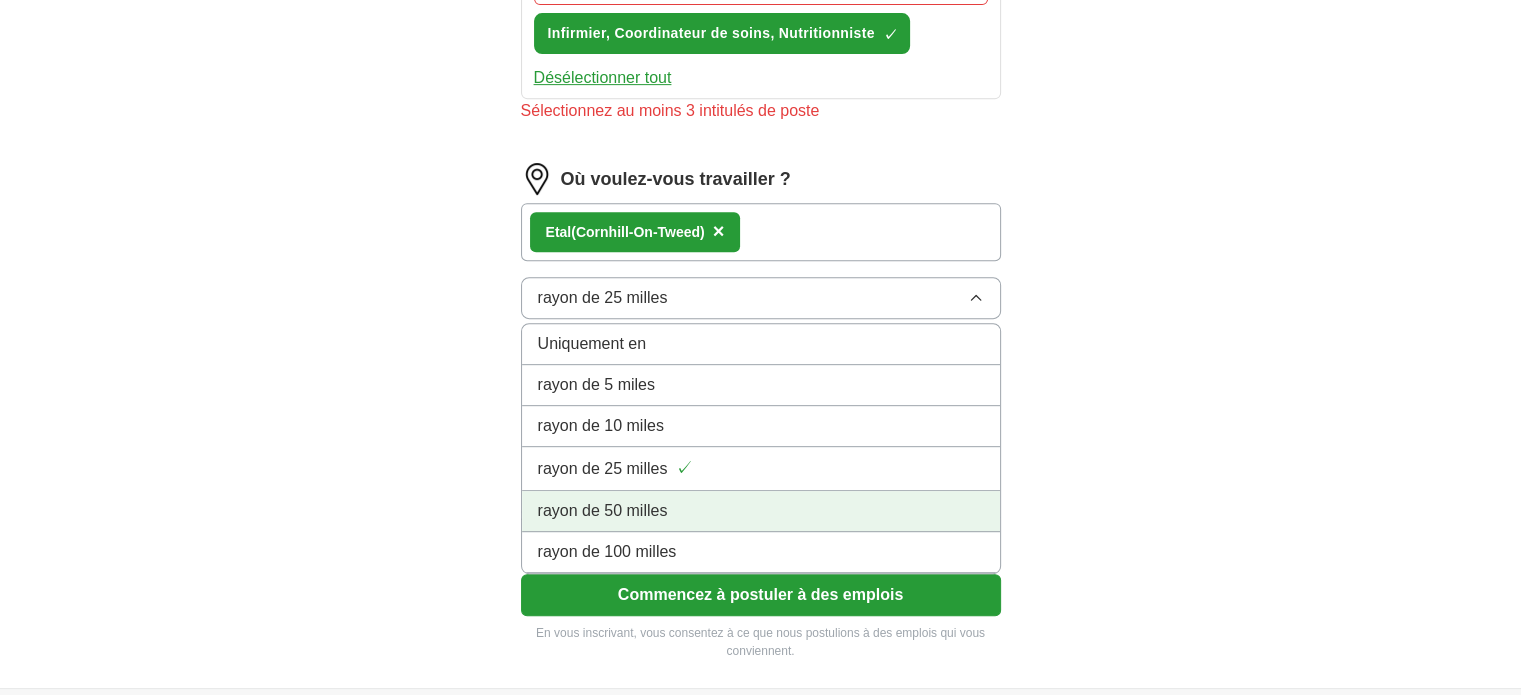 click on "rayon de 50 milles" at bounding box center (761, 511) 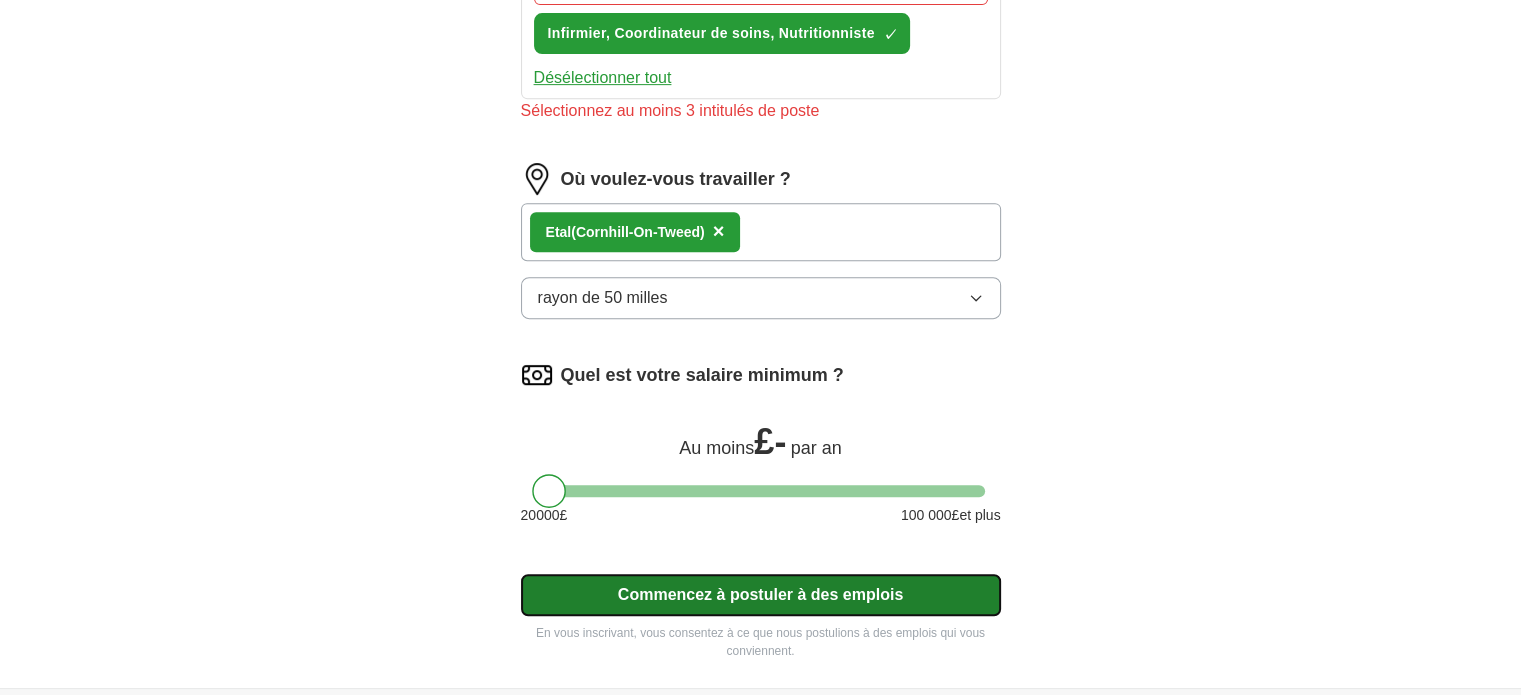 click on "Commencez à postuler à des emplois" at bounding box center (760, 594) 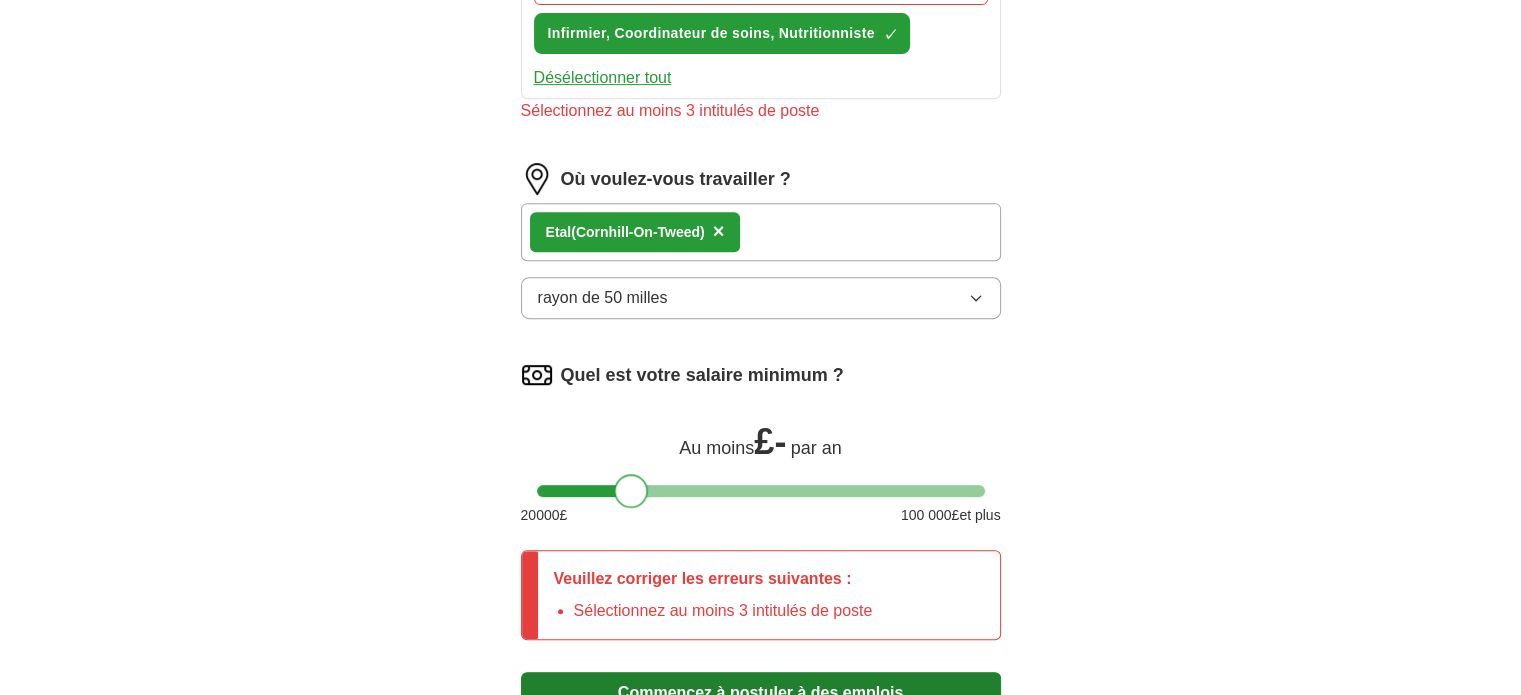 drag, startPoint x: 552, startPoint y: 484, endPoint x: 637, endPoint y: 487, distance: 85.052925 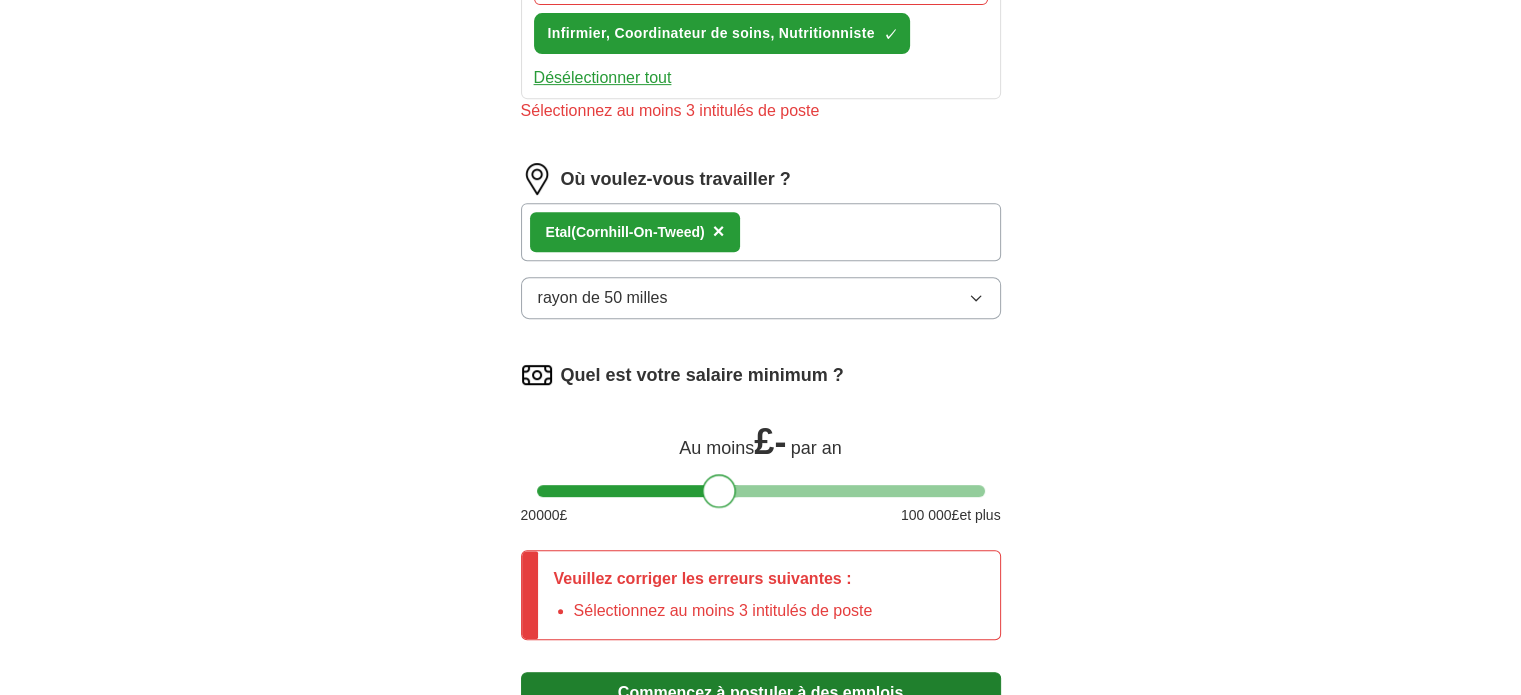 drag, startPoint x: 978, startPoint y: 486, endPoint x: 737, endPoint y: 496, distance: 241.20738 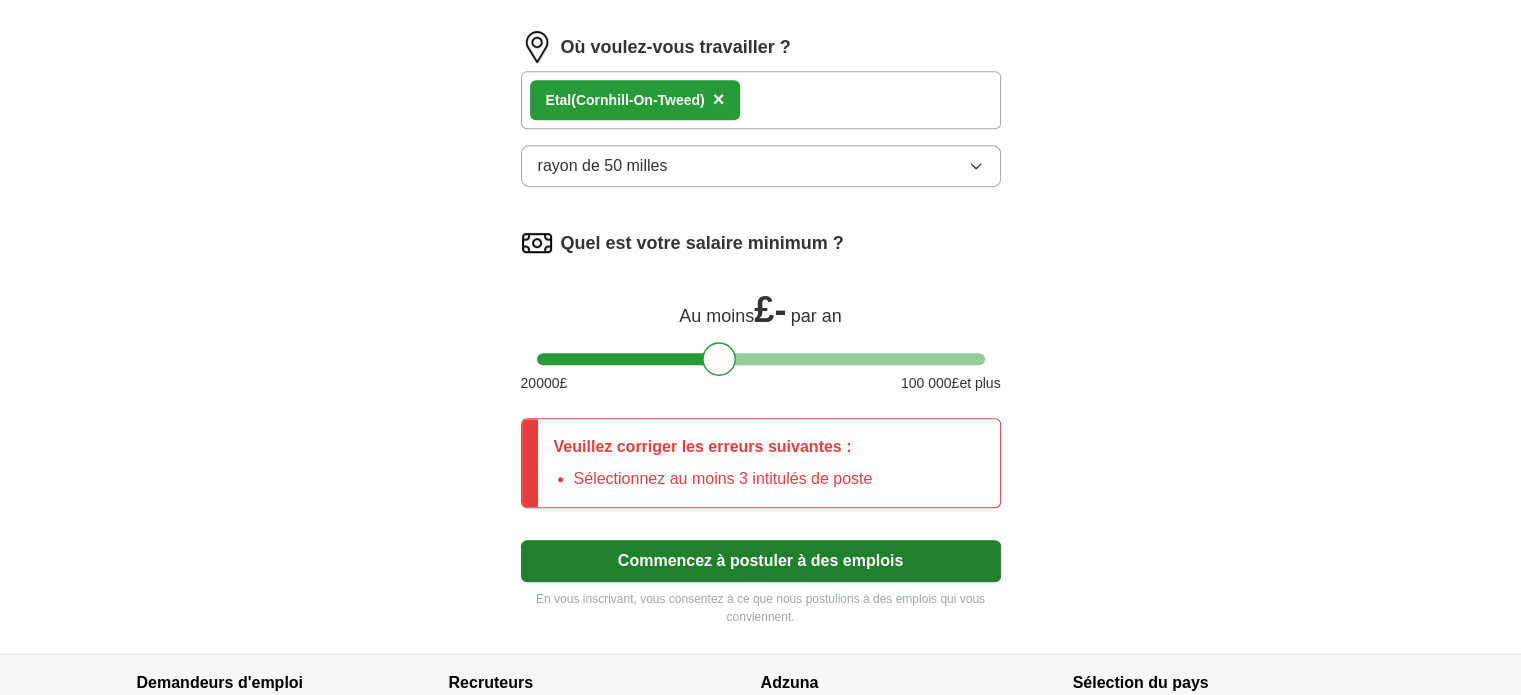scroll, scrollTop: 996, scrollLeft: 0, axis: vertical 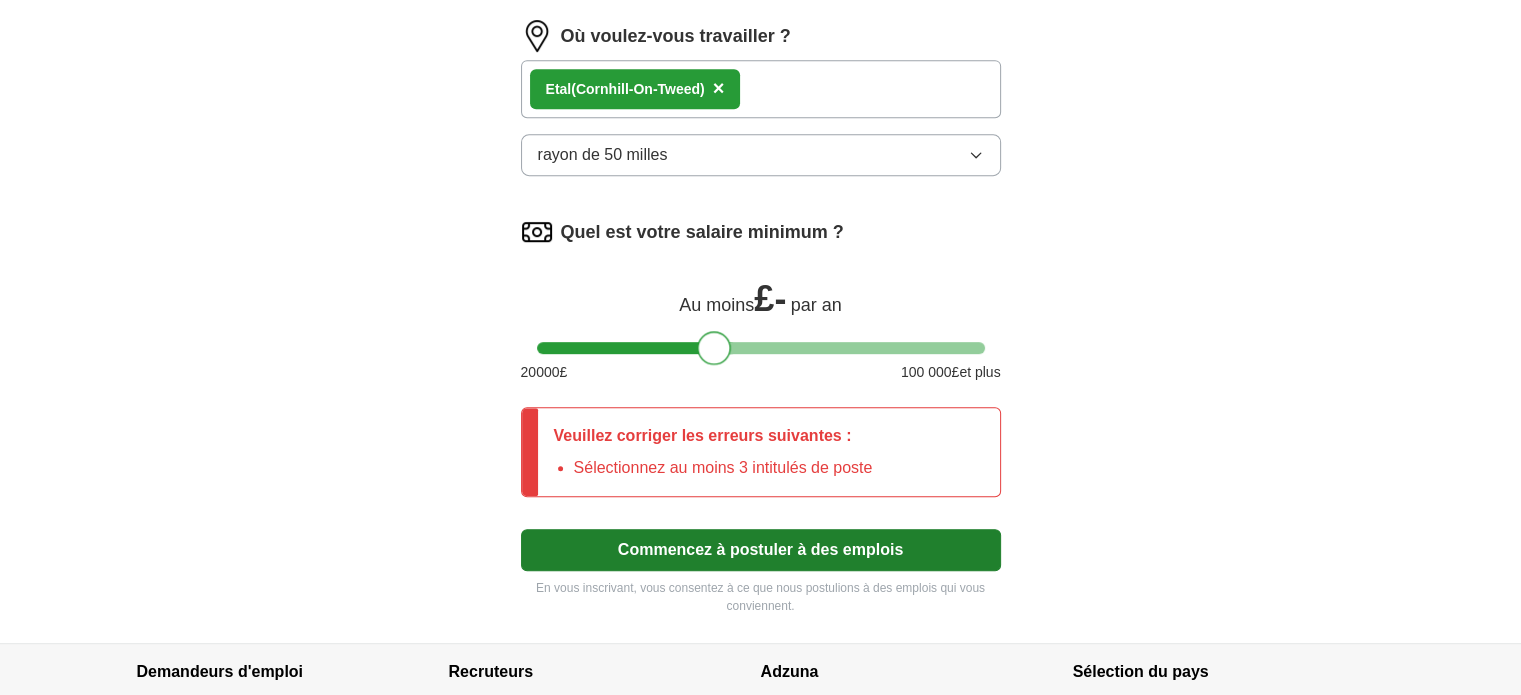 drag, startPoint x: 710, startPoint y: 341, endPoint x: 704, endPoint y: 353, distance: 13.416408 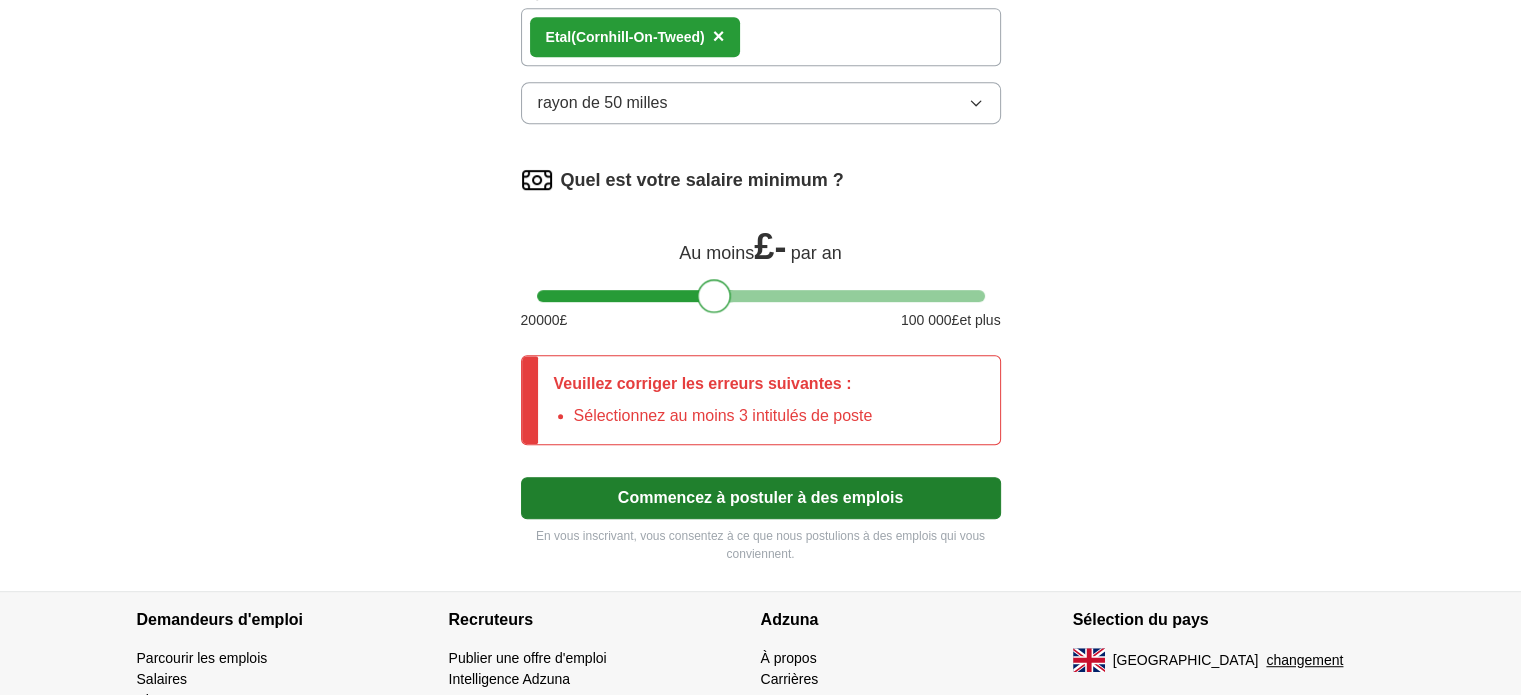 scroll, scrollTop: 1051, scrollLeft: 0, axis: vertical 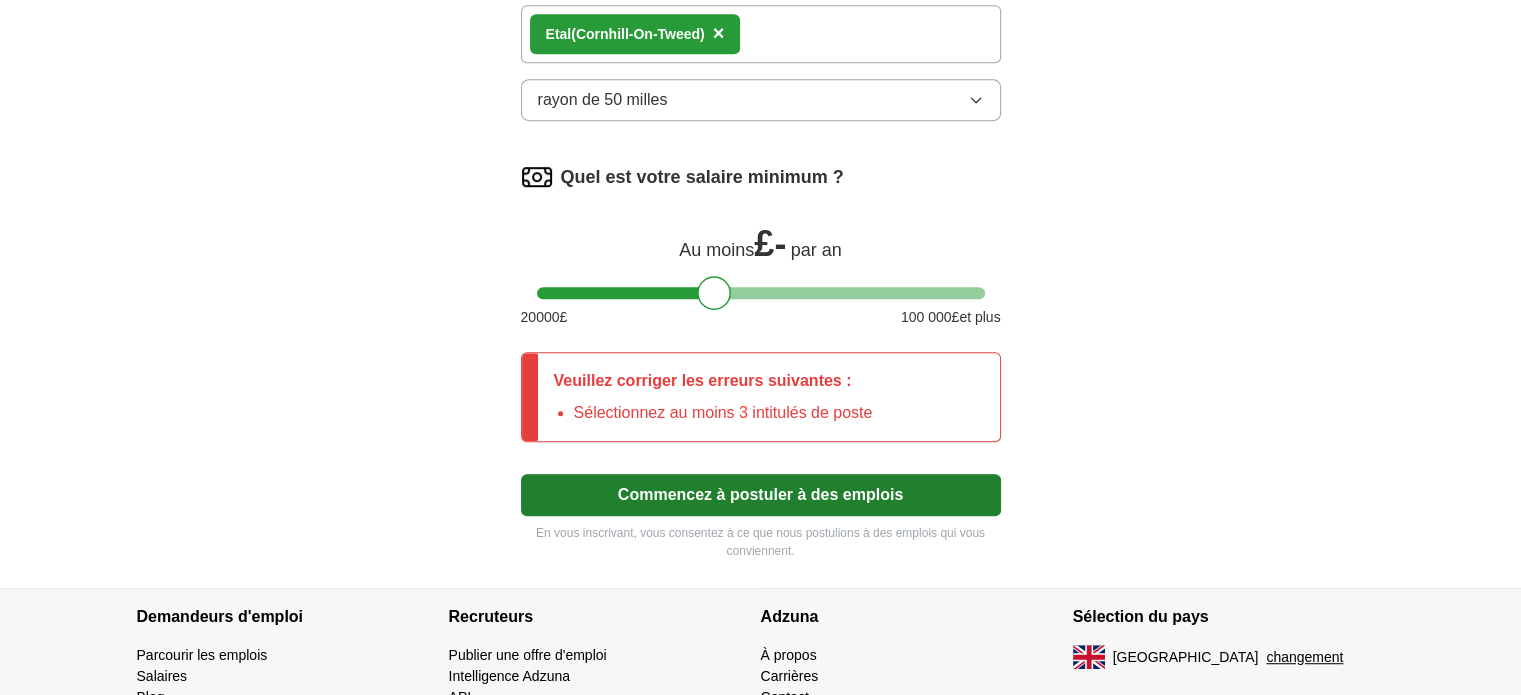 click on "Sélectionnez au moins 3 intitulés de poste" at bounding box center [723, 412] 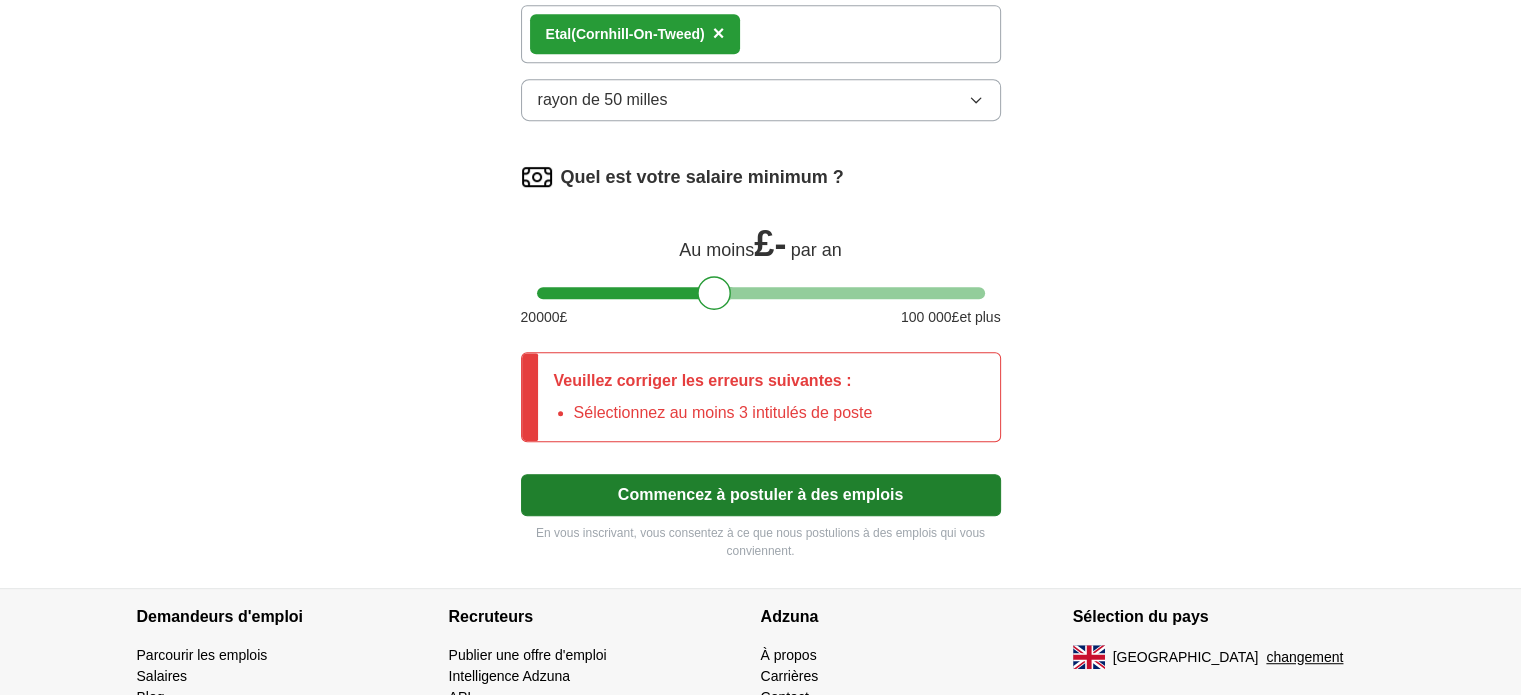 click on "Sélectionnez au moins 3 intitulés de poste" at bounding box center [723, 412] 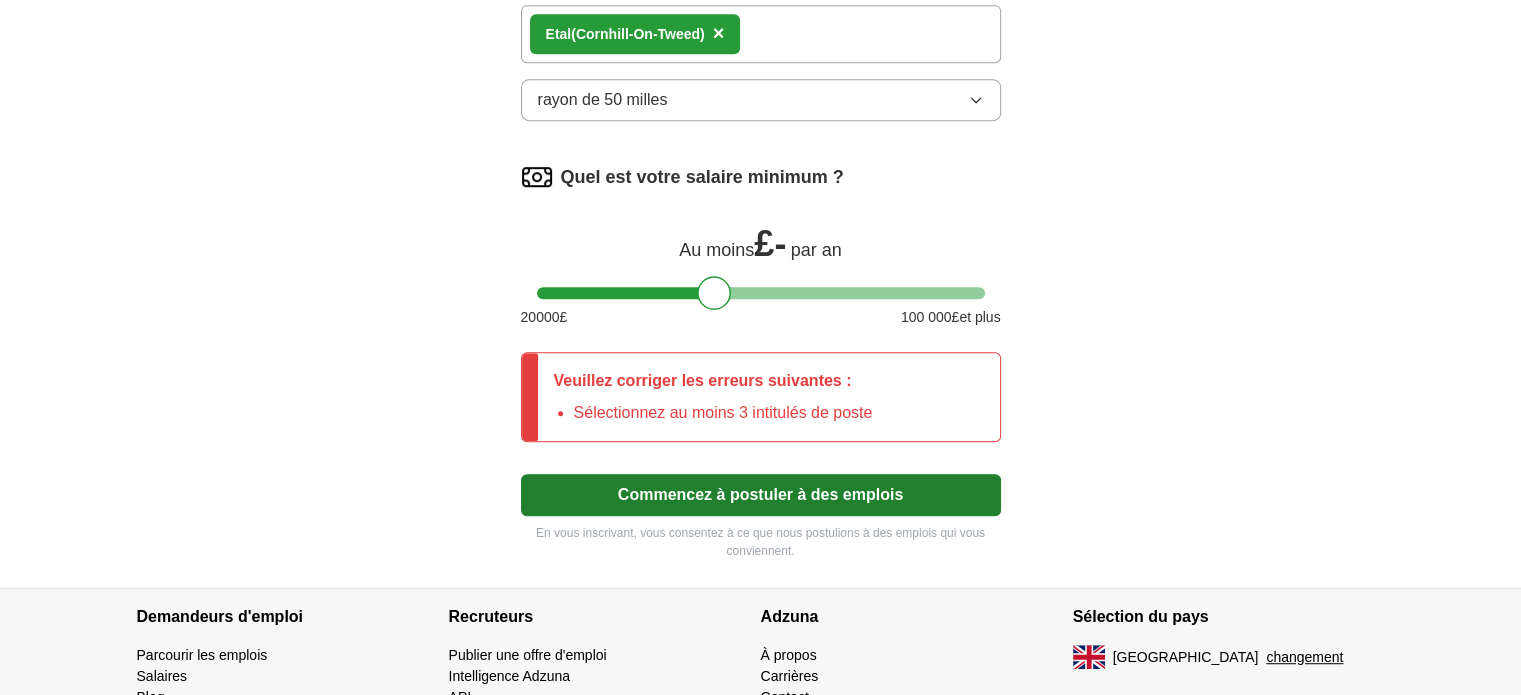 click on "Veuillez corriger les erreurs suivantes :" at bounding box center (703, 380) 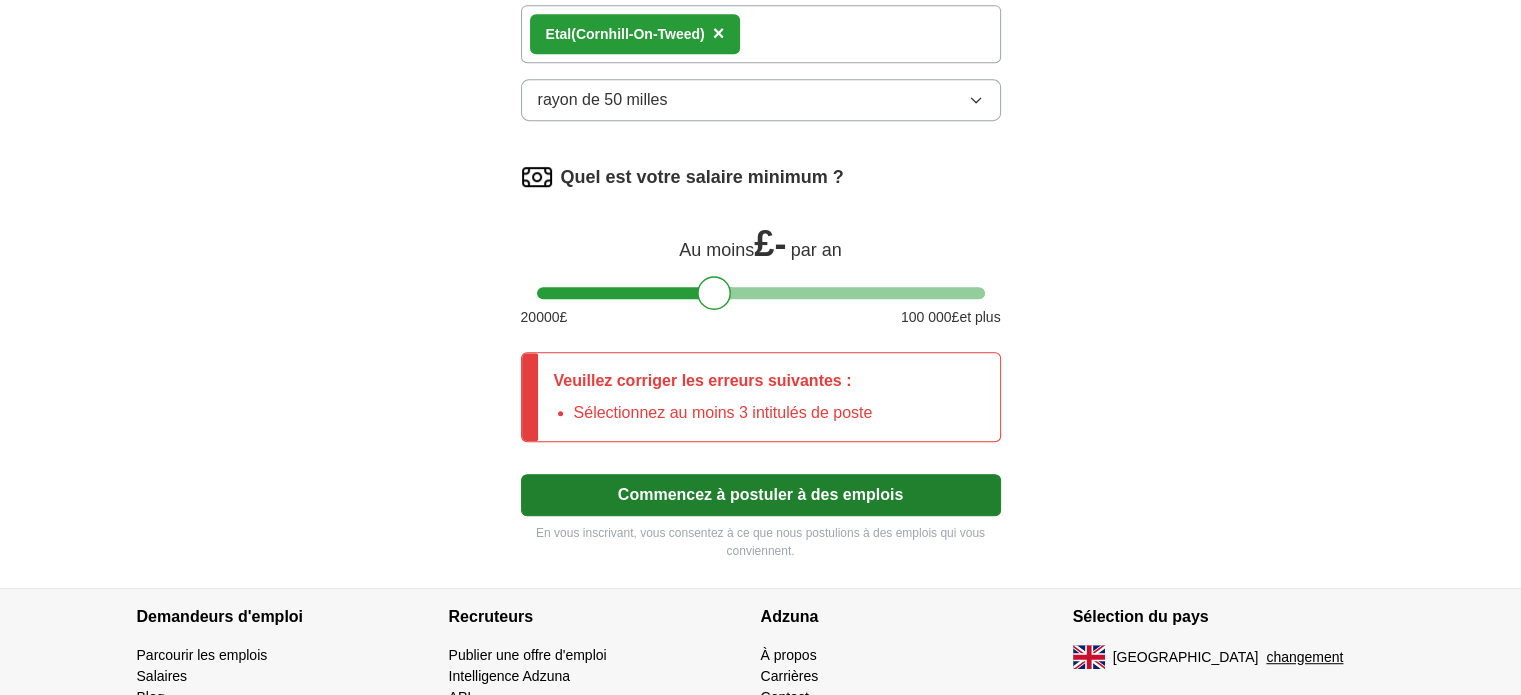 click on "Veuillez corriger les erreurs suivantes : Sélectionnez au moins 3 intitulés de poste" at bounding box center (713, 397) 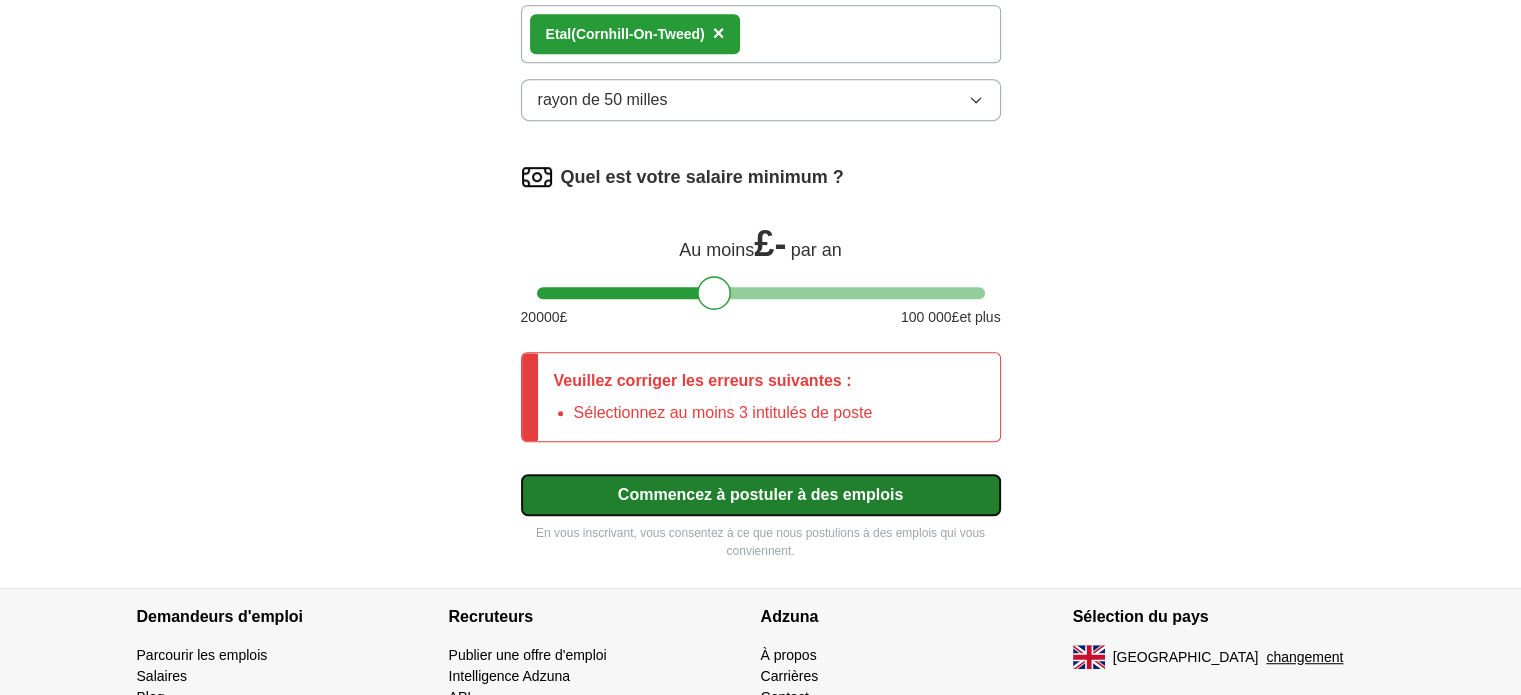 click on "Commencez à postuler à des emplois" at bounding box center [760, 494] 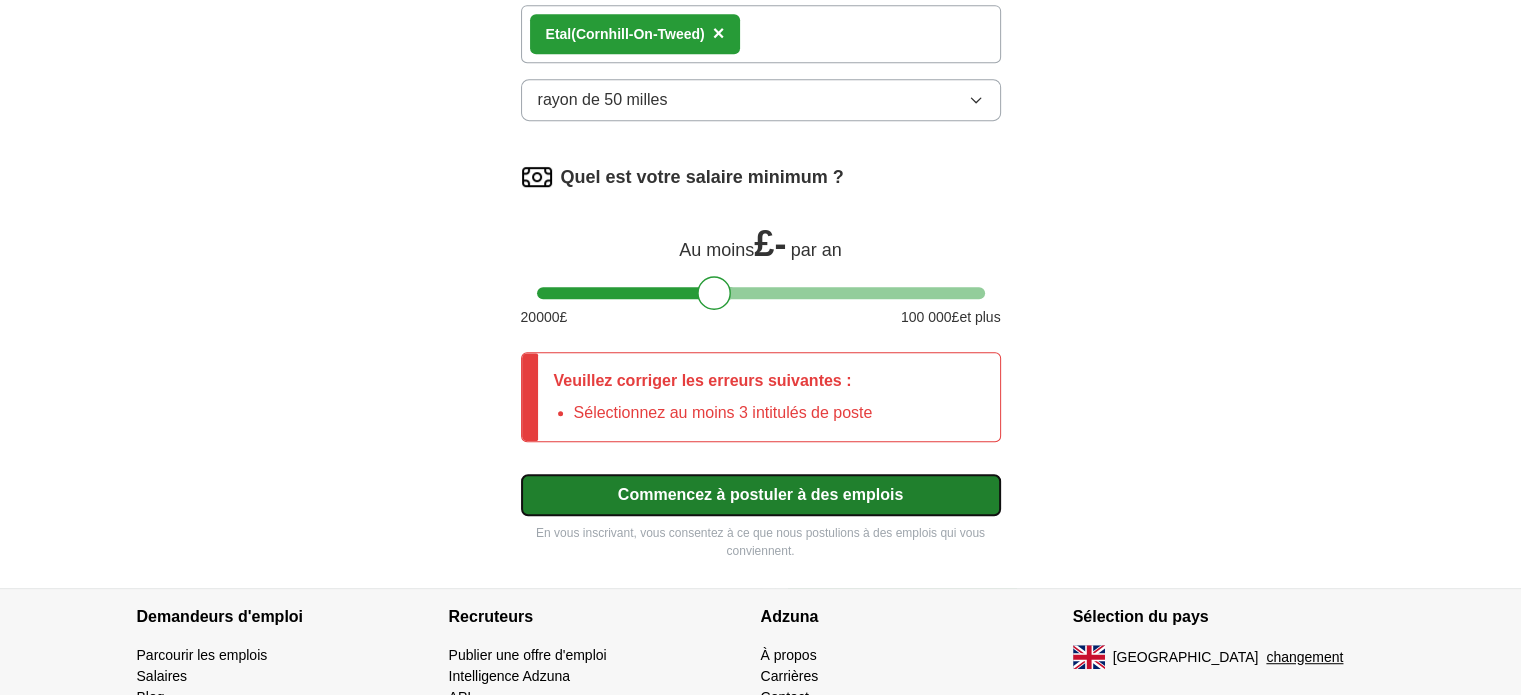 click on "Commencez à postuler à des emplois" at bounding box center (760, 494) 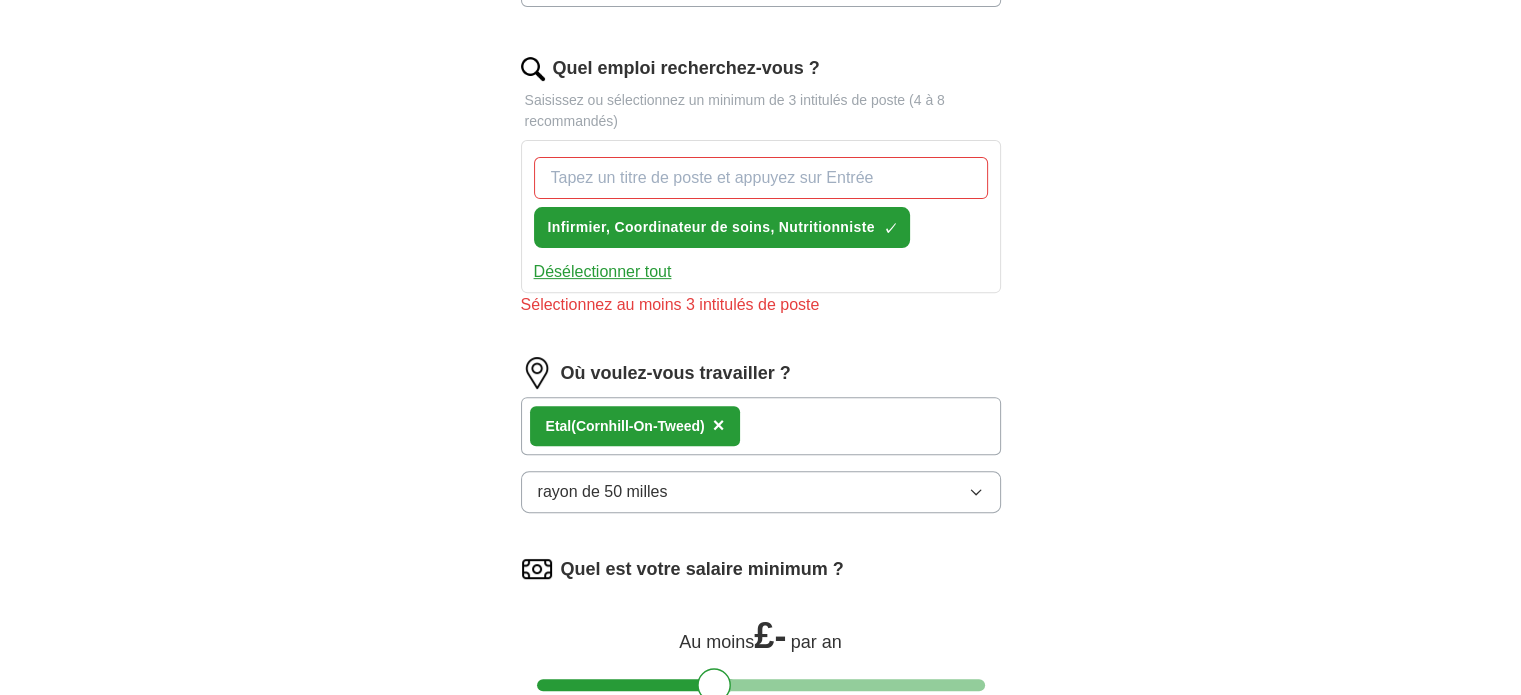 scroll, scrollTop: 643, scrollLeft: 0, axis: vertical 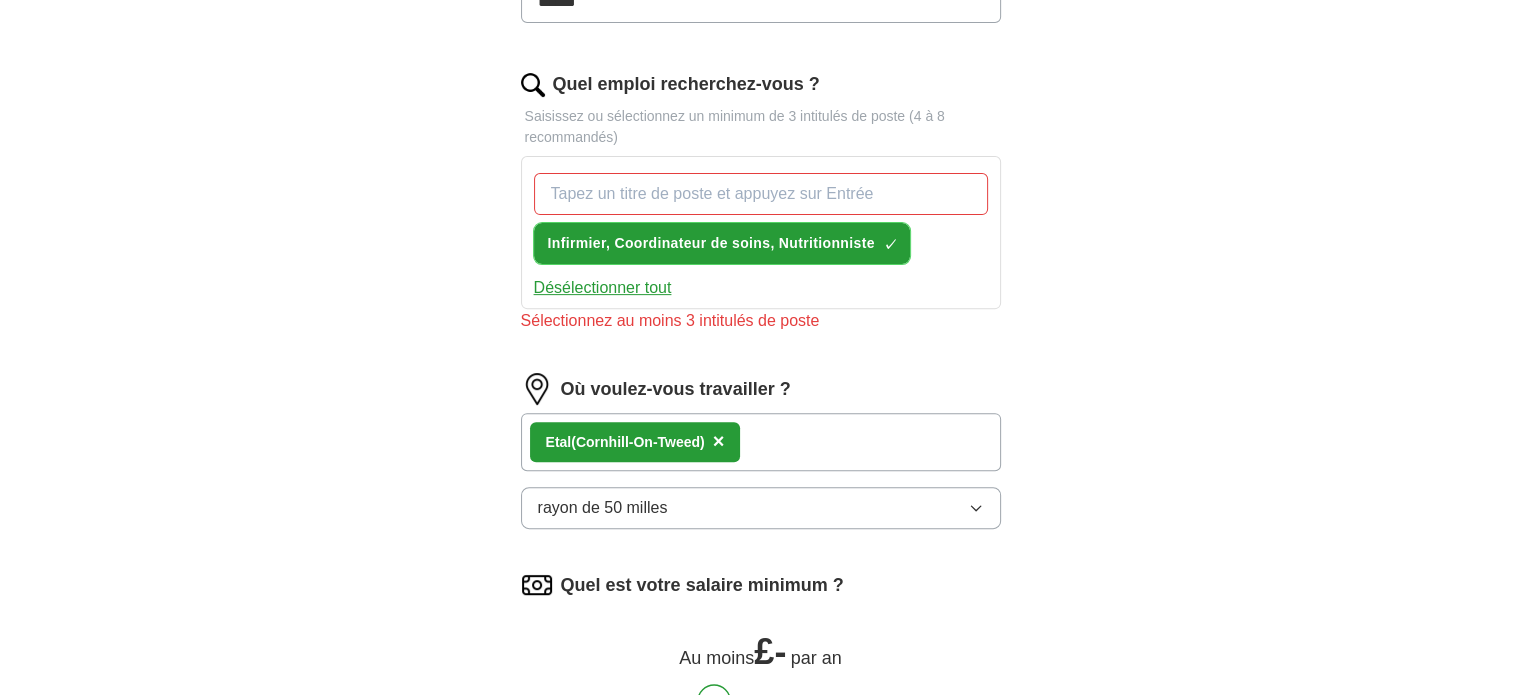 click on "Infirmier, Coordinateur de soins, Nutritionniste" at bounding box center [711, 243] 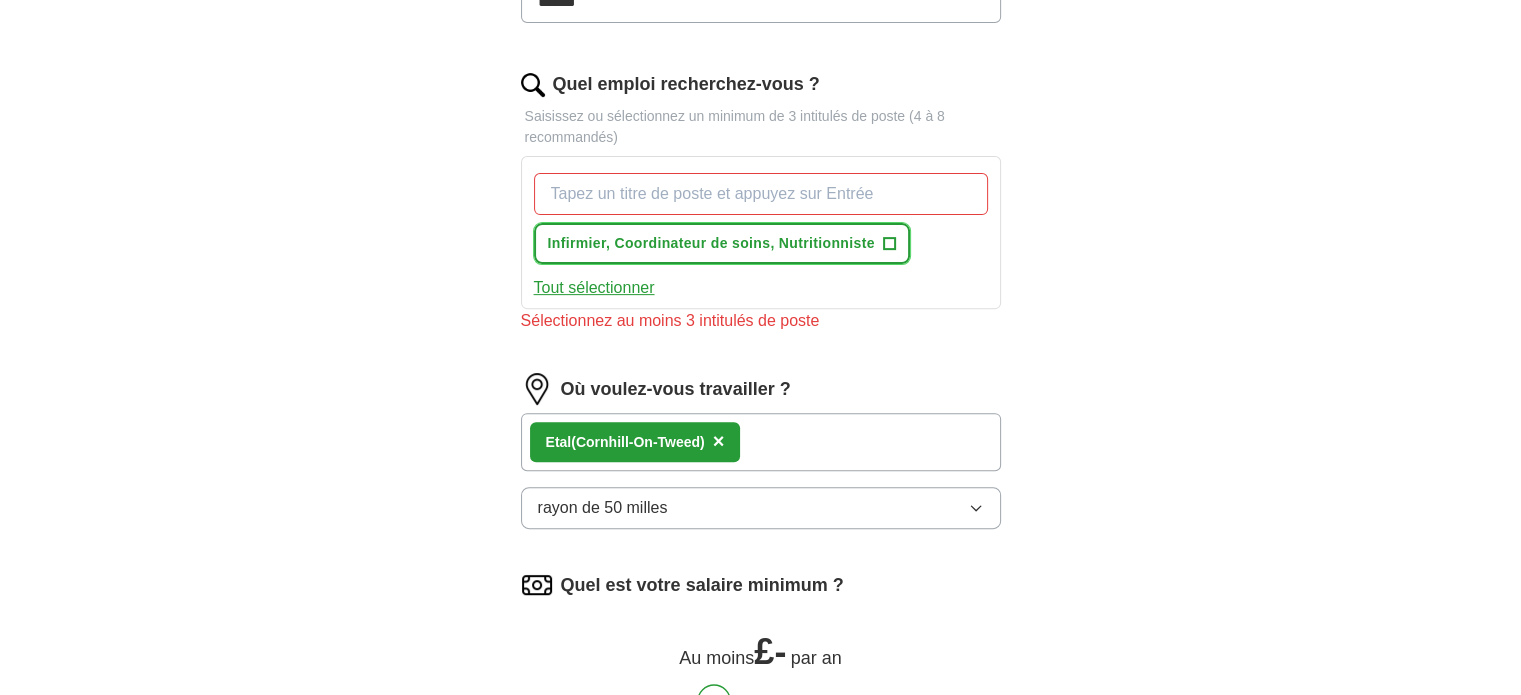 type 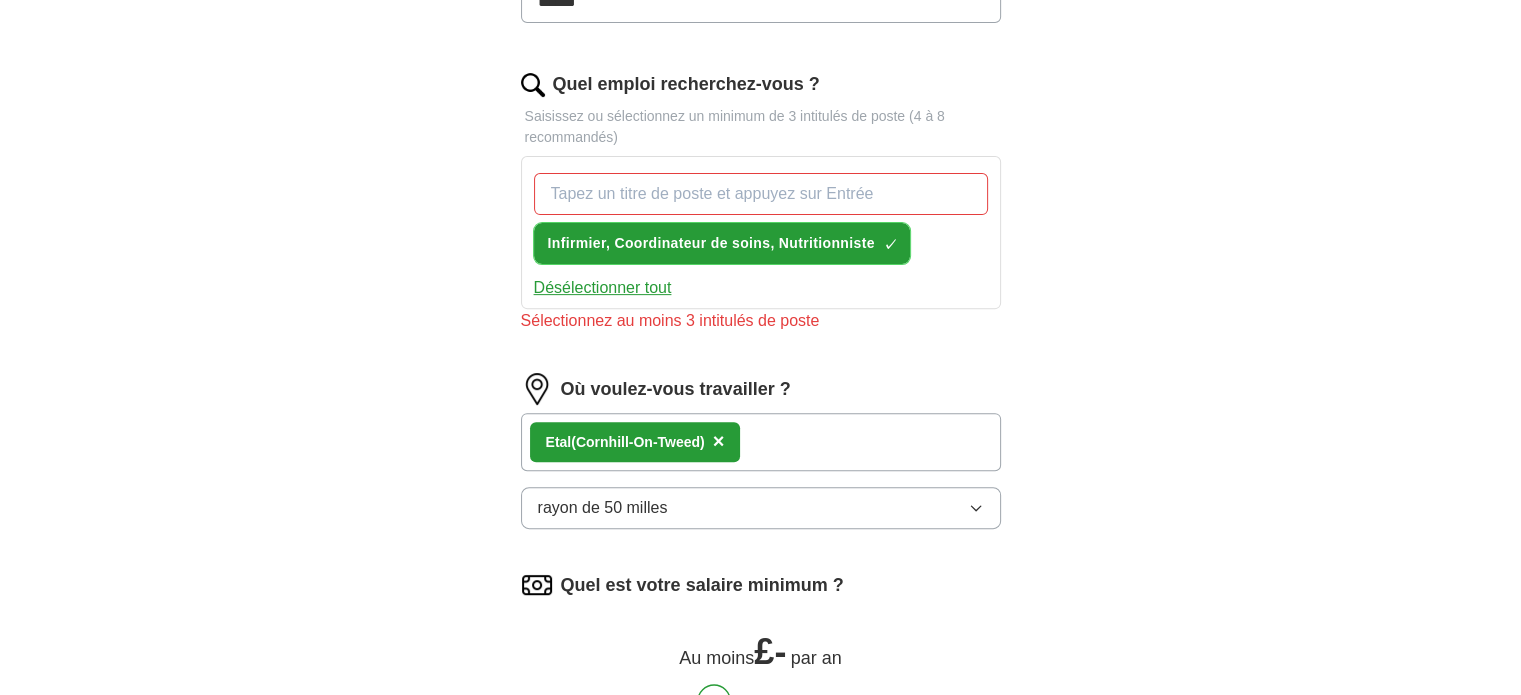 click on "Infirmier, Coordinateur de soins, Nutritionniste" at bounding box center [711, 243] 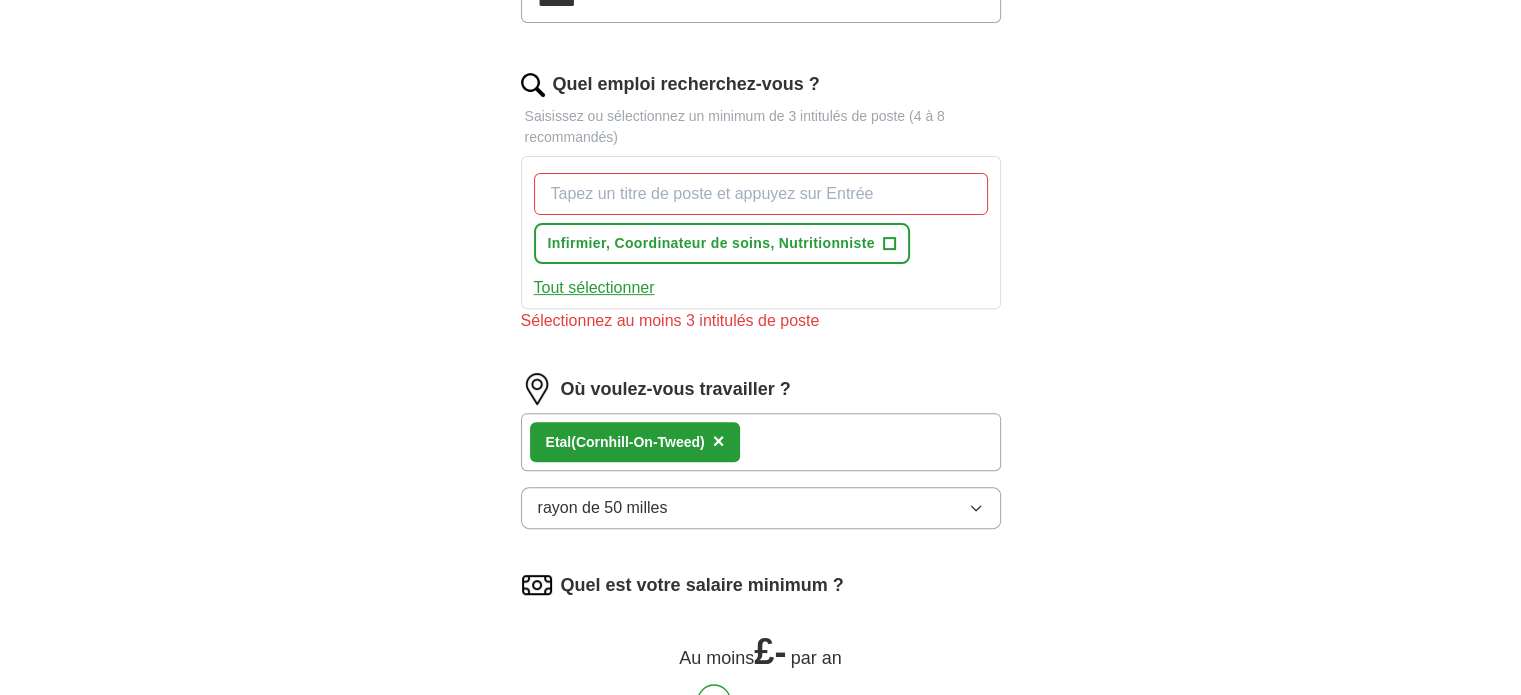 click on "Tout sélectionner" at bounding box center [594, 287] 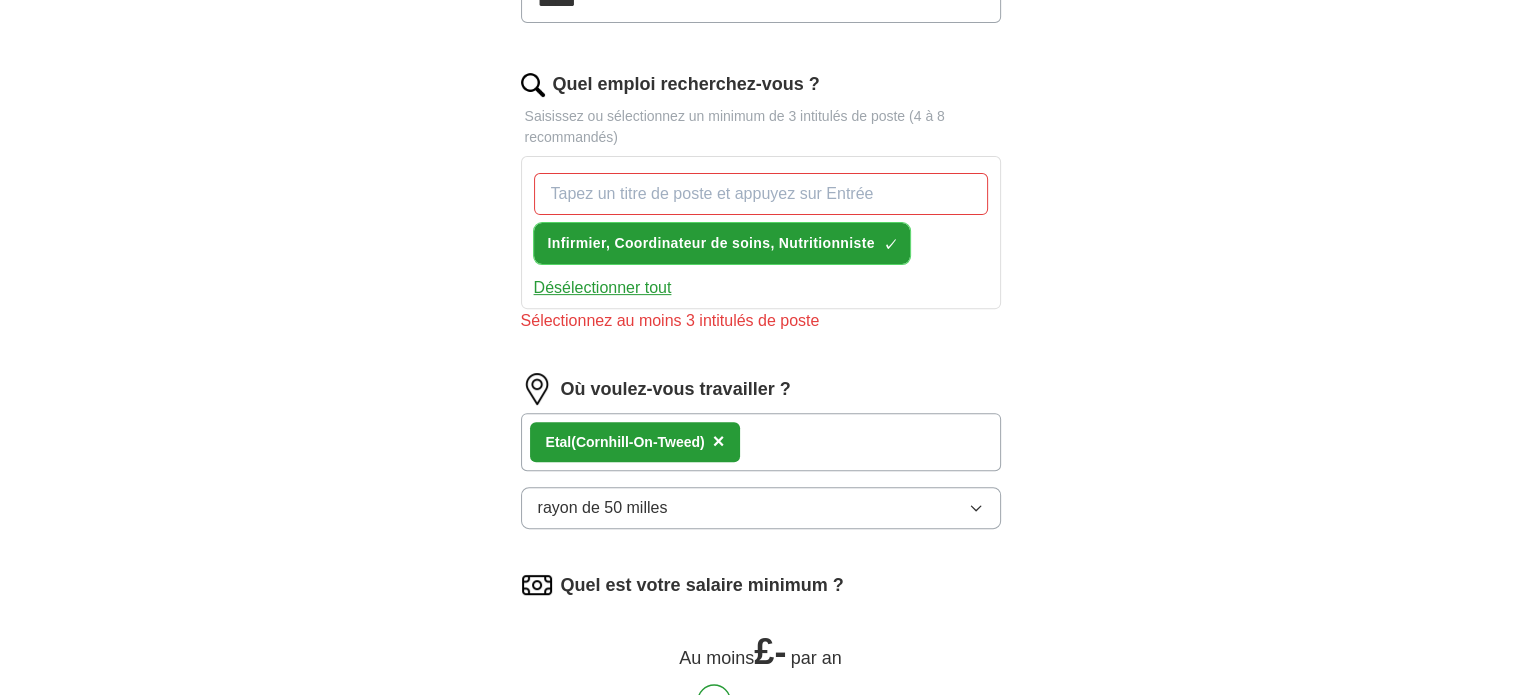 click on "Infirmier, Coordinateur de soins, Nutritionniste" at bounding box center [711, 243] 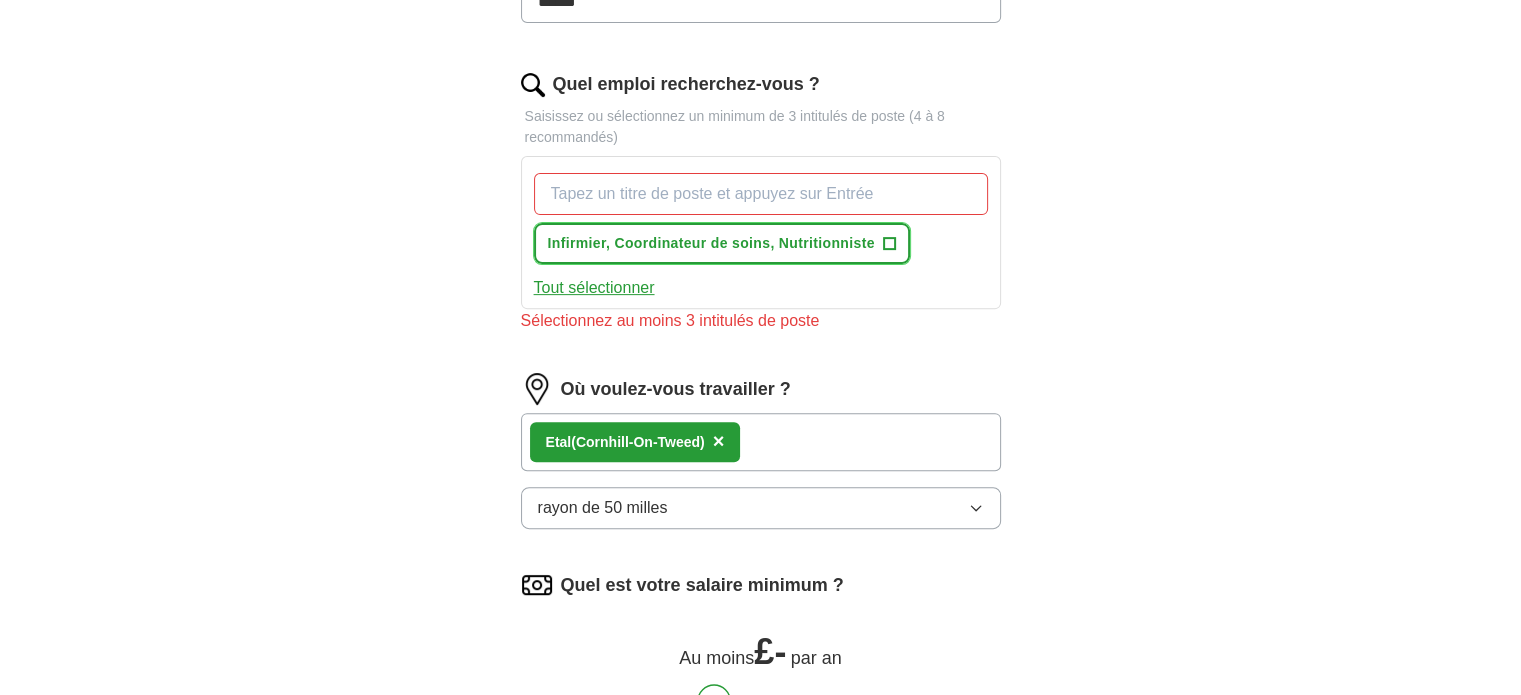 click on "Infirmier, Coordinateur de soins, Nutritionniste +" at bounding box center (722, 243) 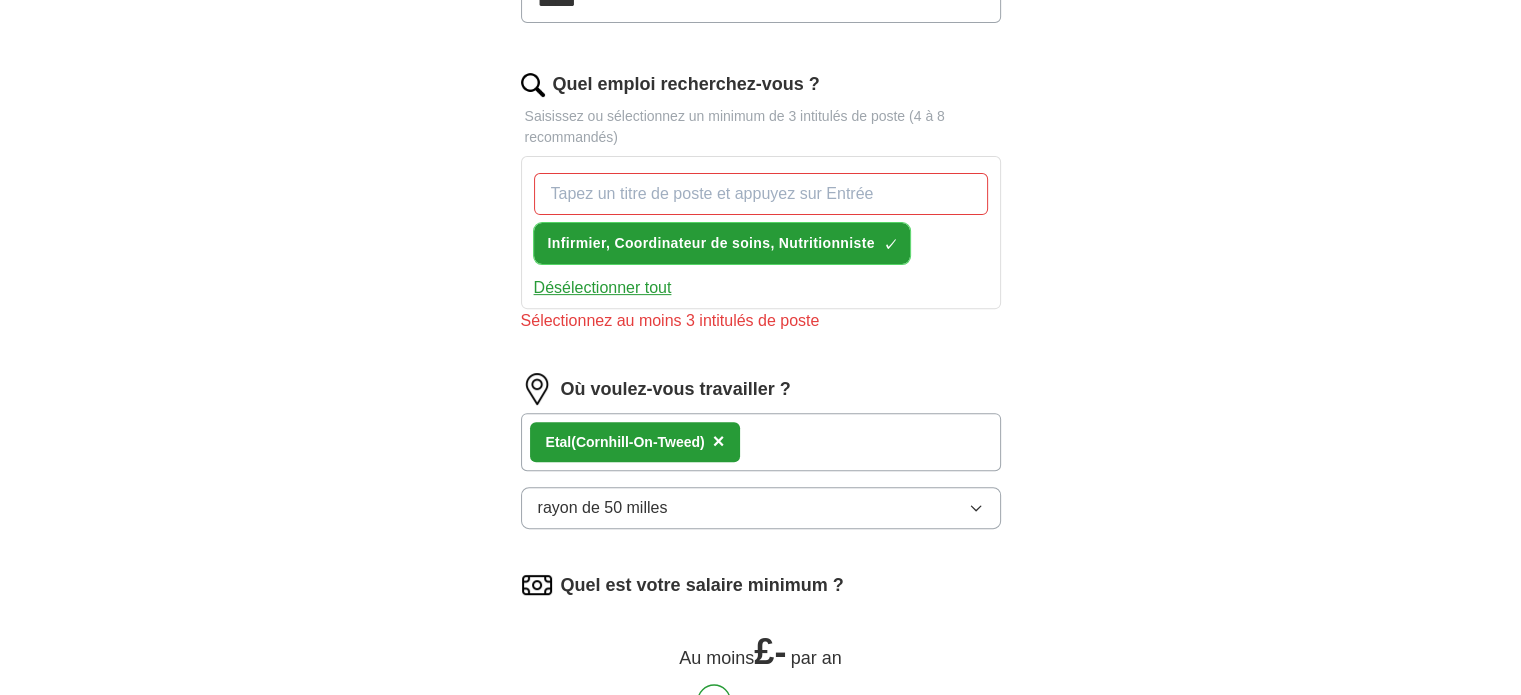 click on "Infirmier, Coordinateur de soins, Nutritionniste" at bounding box center [711, 243] 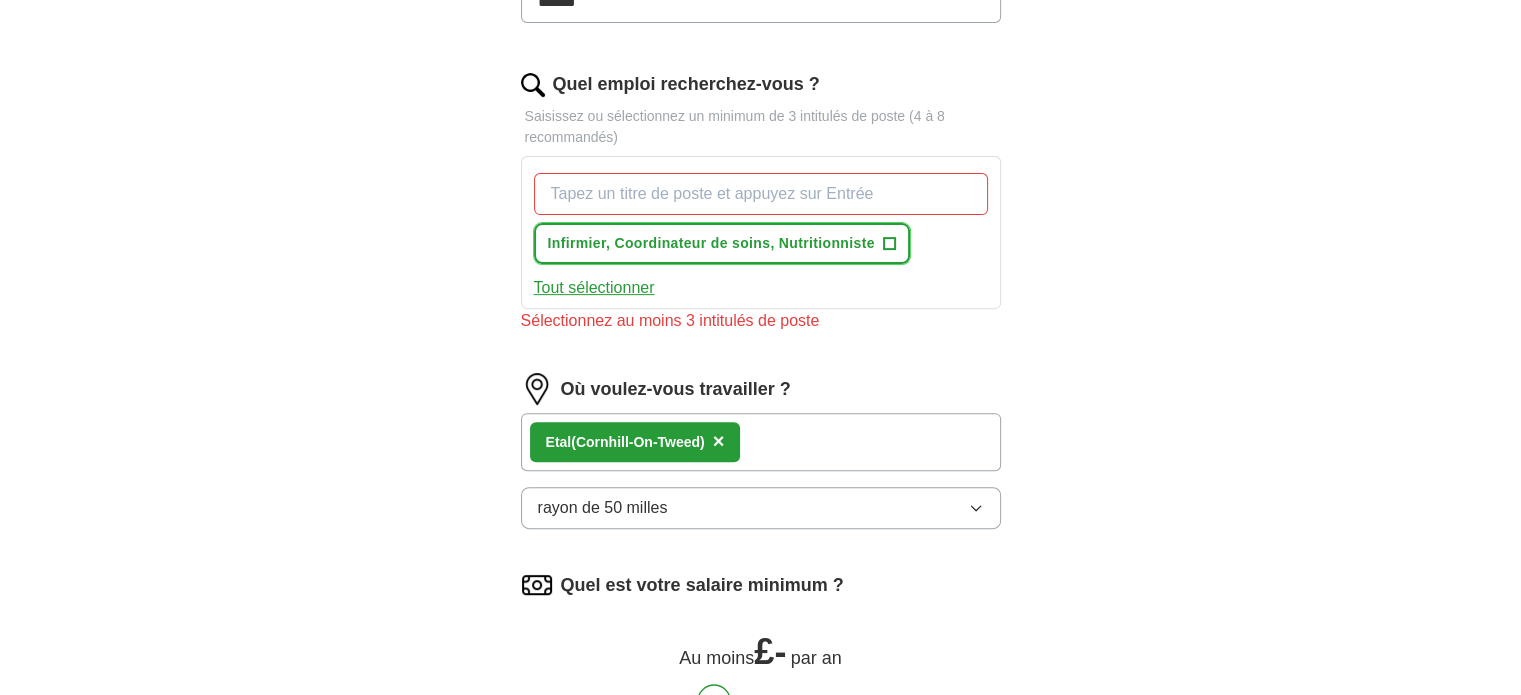 click on "Infirmier, Coordinateur de soins, Nutritionniste +" at bounding box center [722, 243] 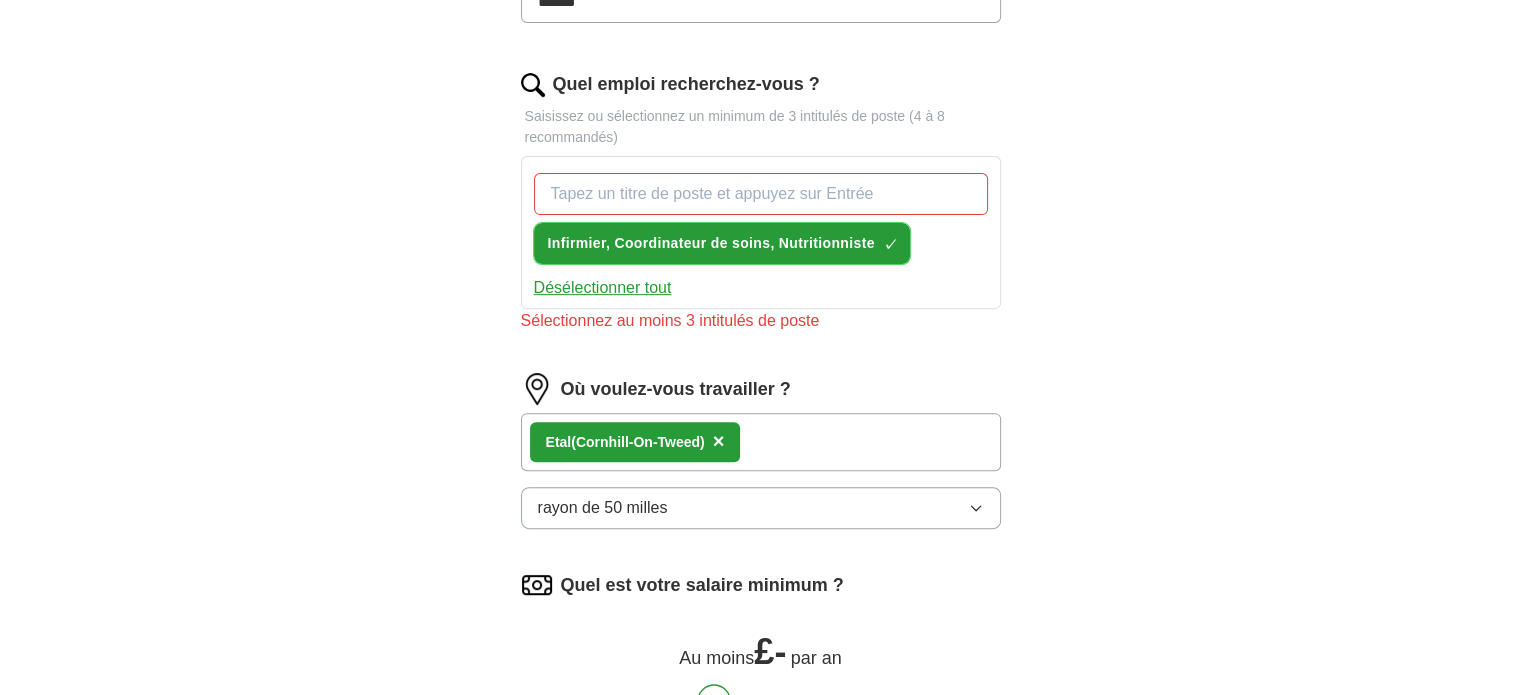 click on "Infirmier, Coordinateur de soins, Nutritionniste" at bounding box center (711, 243) 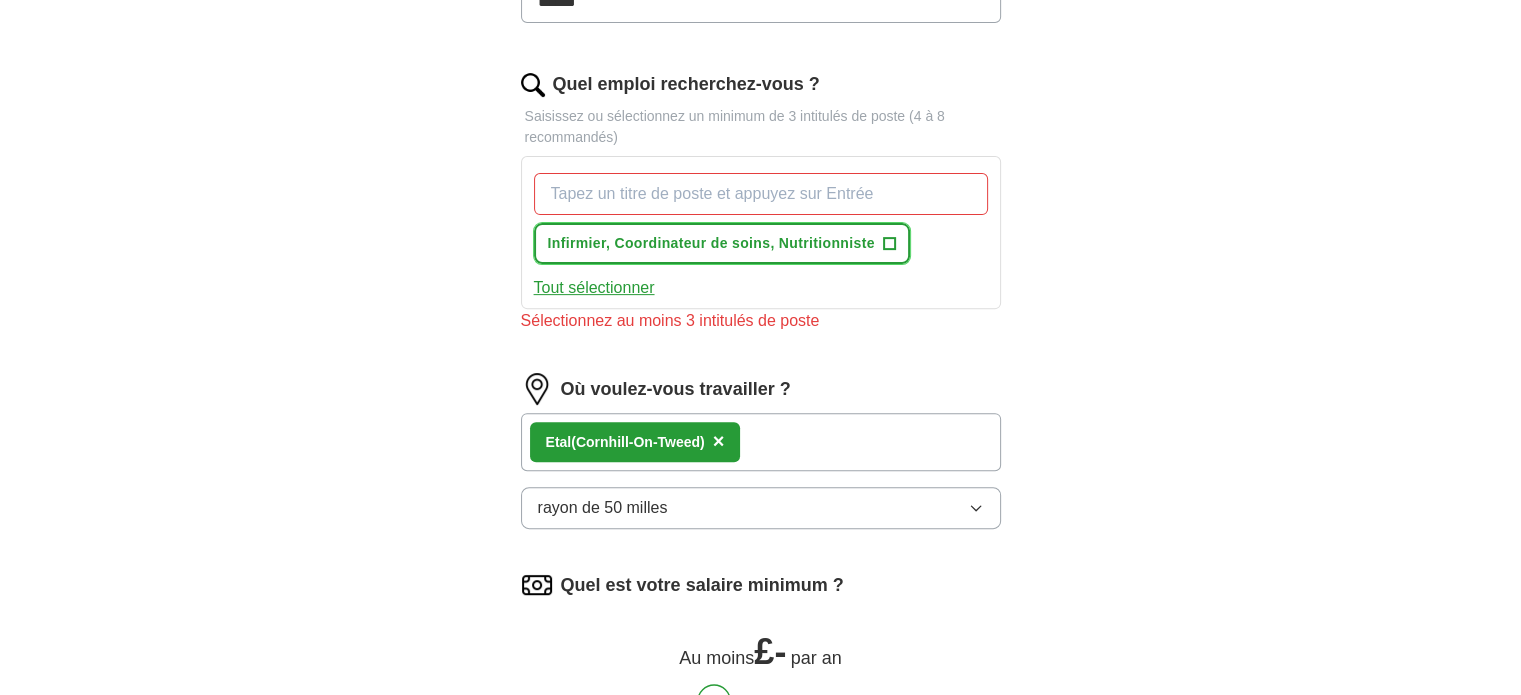 click on "Infirmier, Coordinateur de soins, Nutritionniste +" at bounding box center (722, 243) 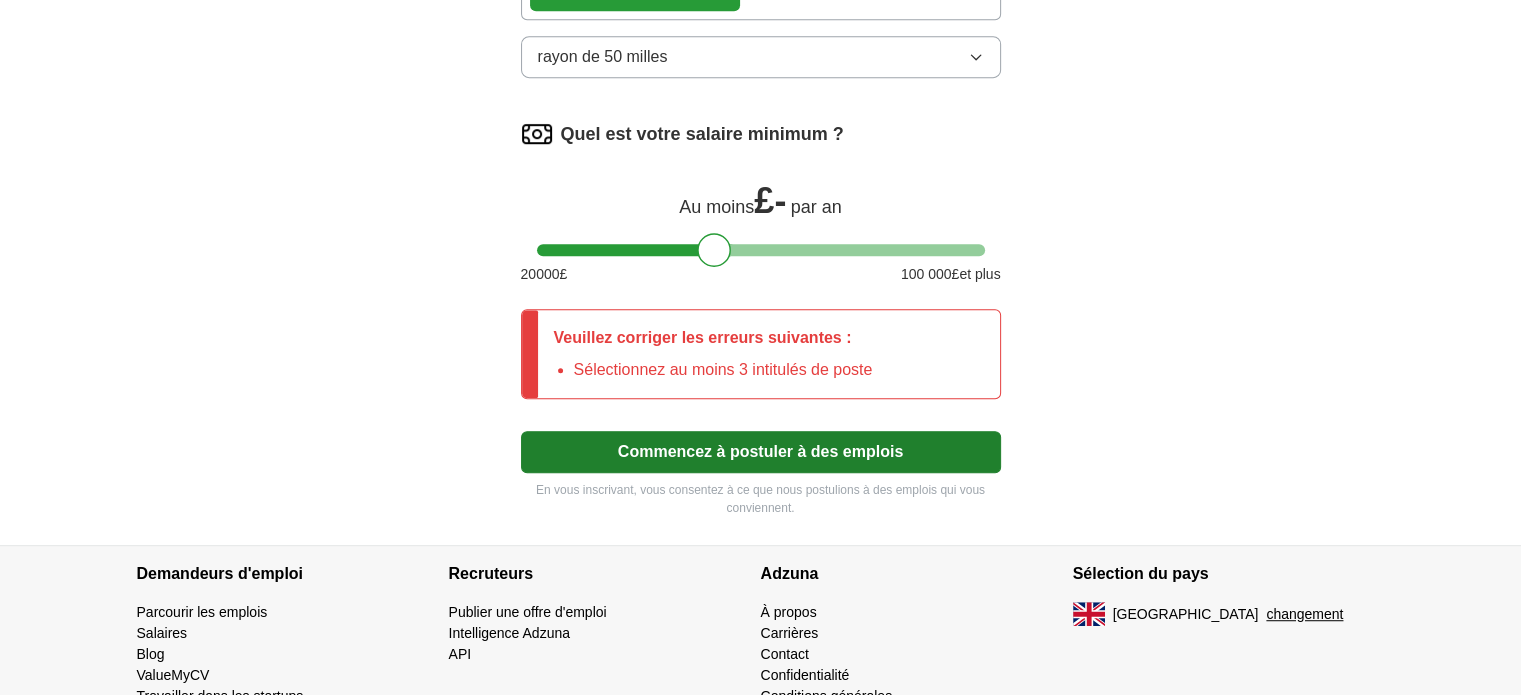 scroll, scrollTop: 1092, scrollLeft: 0, axis: vertical 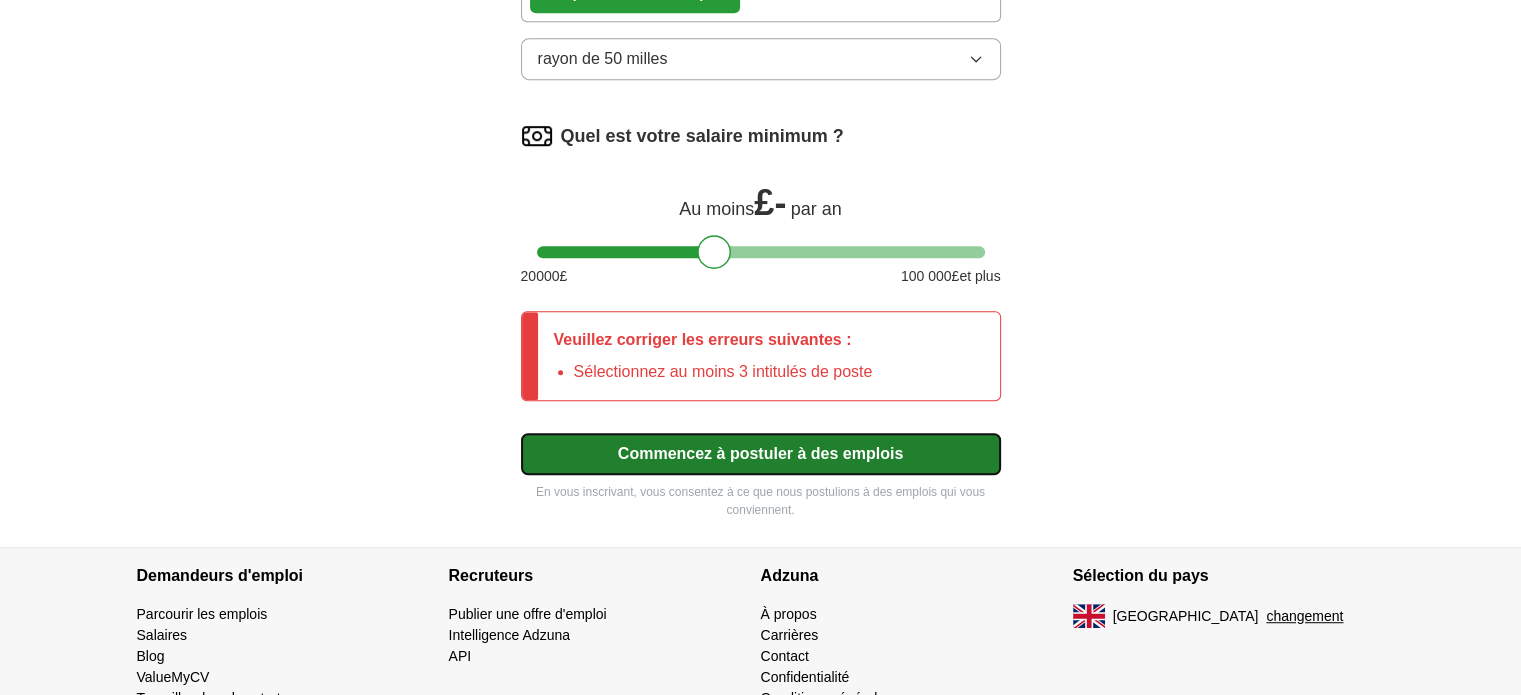 click on "Commencez à postuler à des emplois" at bounding box center [760, 453] 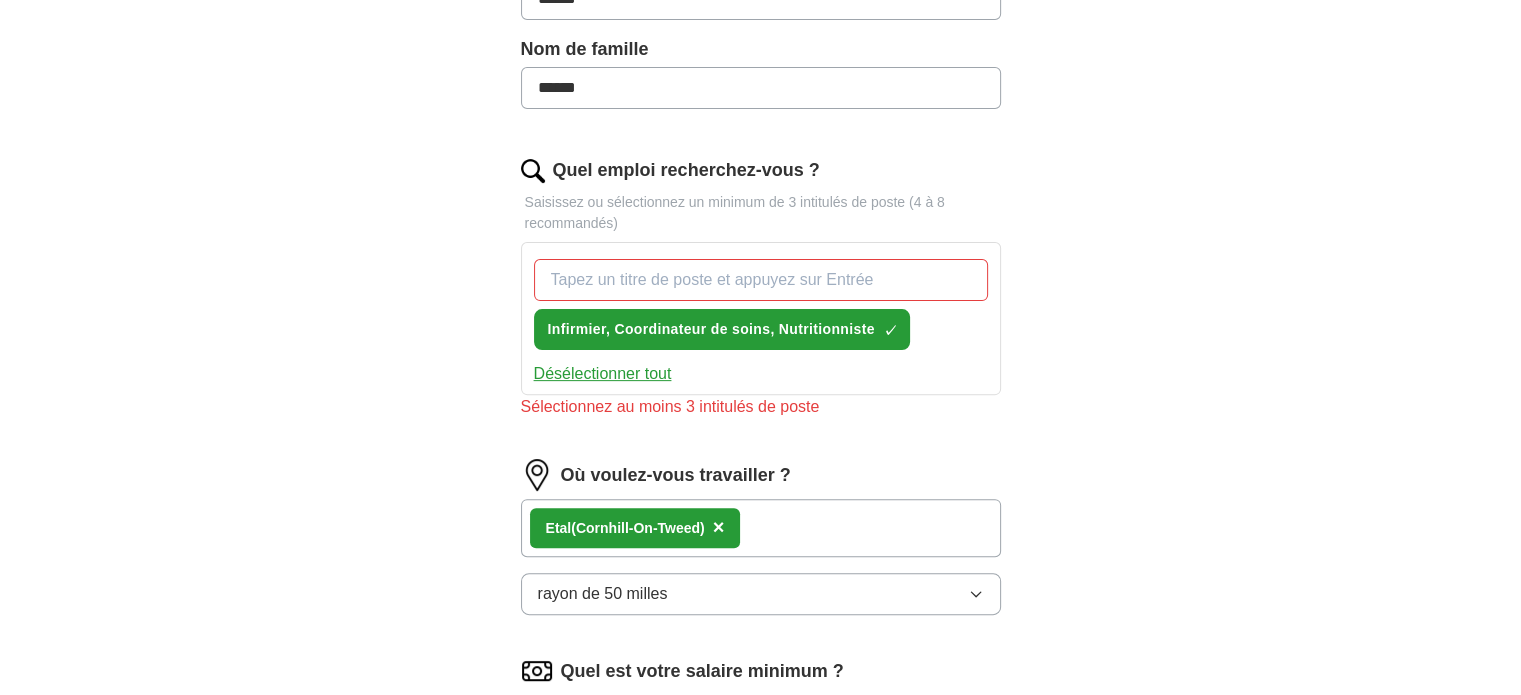 scroll, scrollTop: 548, scrollLeft: 0, axis: vertical 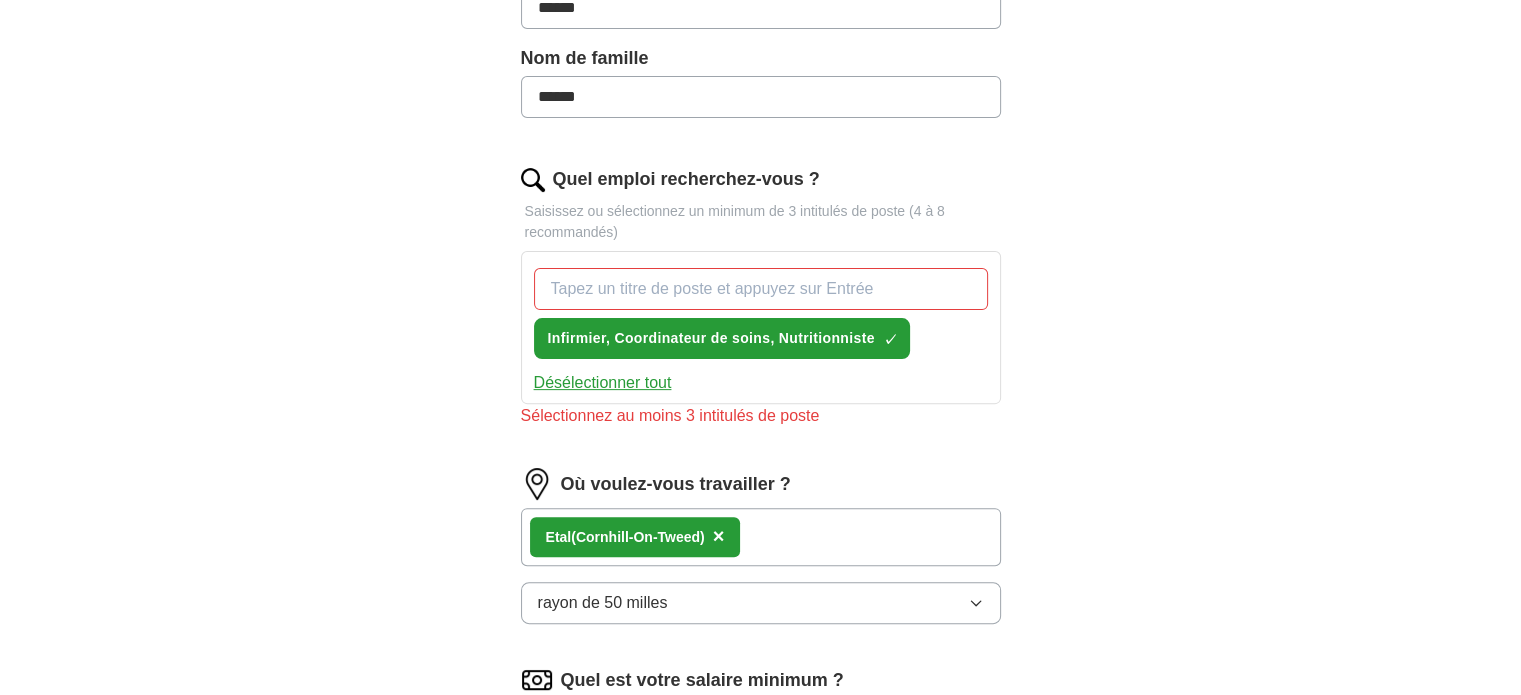 click on "Quel emploi recherchez-vous ?" at bounding box center (761, 289) 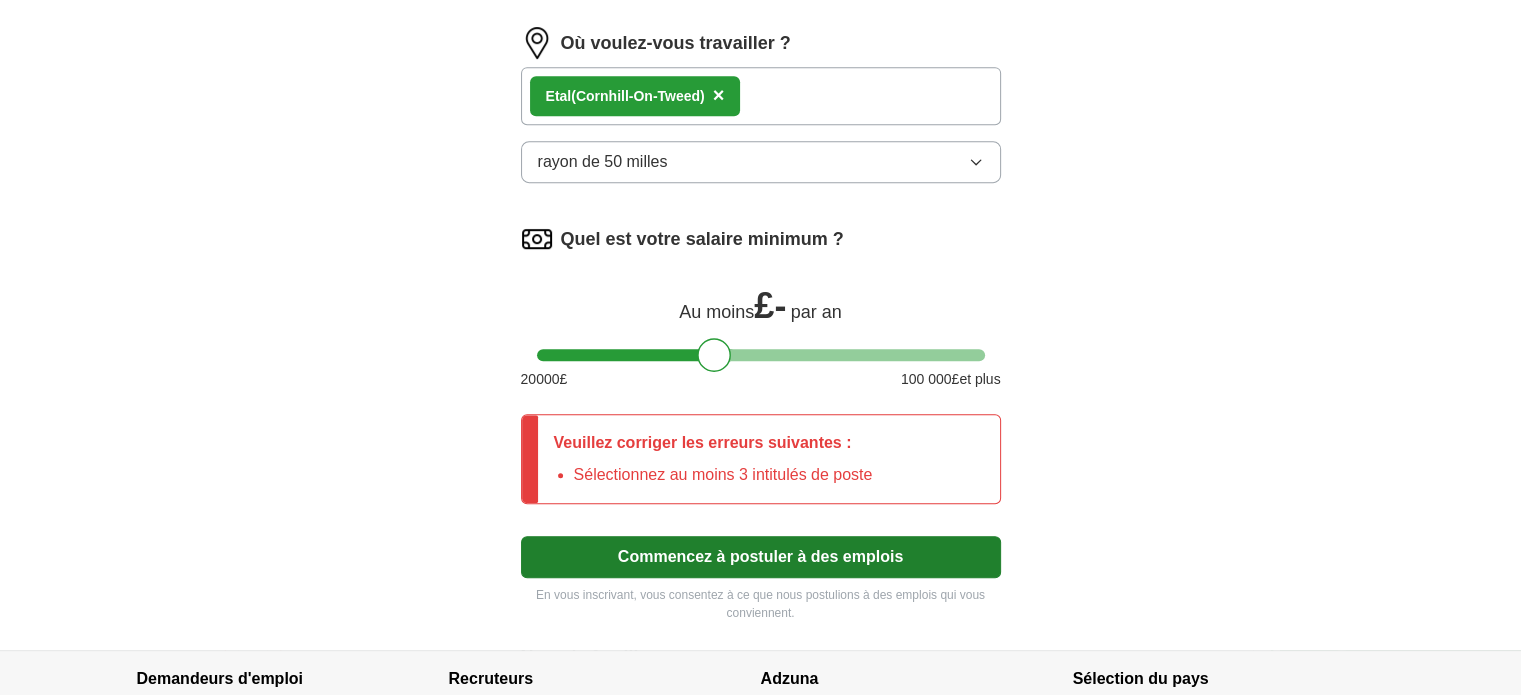scroll, scrollTop: 989, scrollLeft: 0, axis: vertical 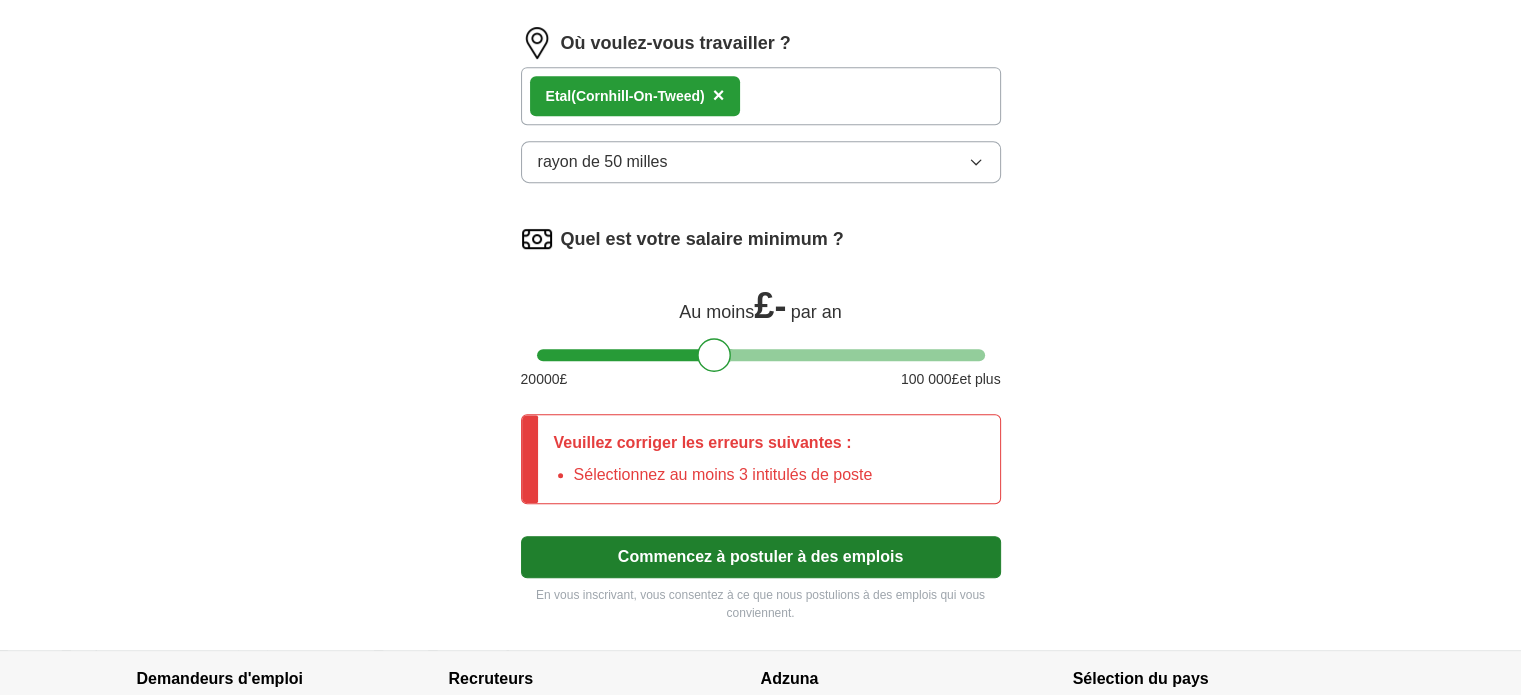 click on "Veuillez corriger les erreurs suivantes :" at bounding box center (703, 442) 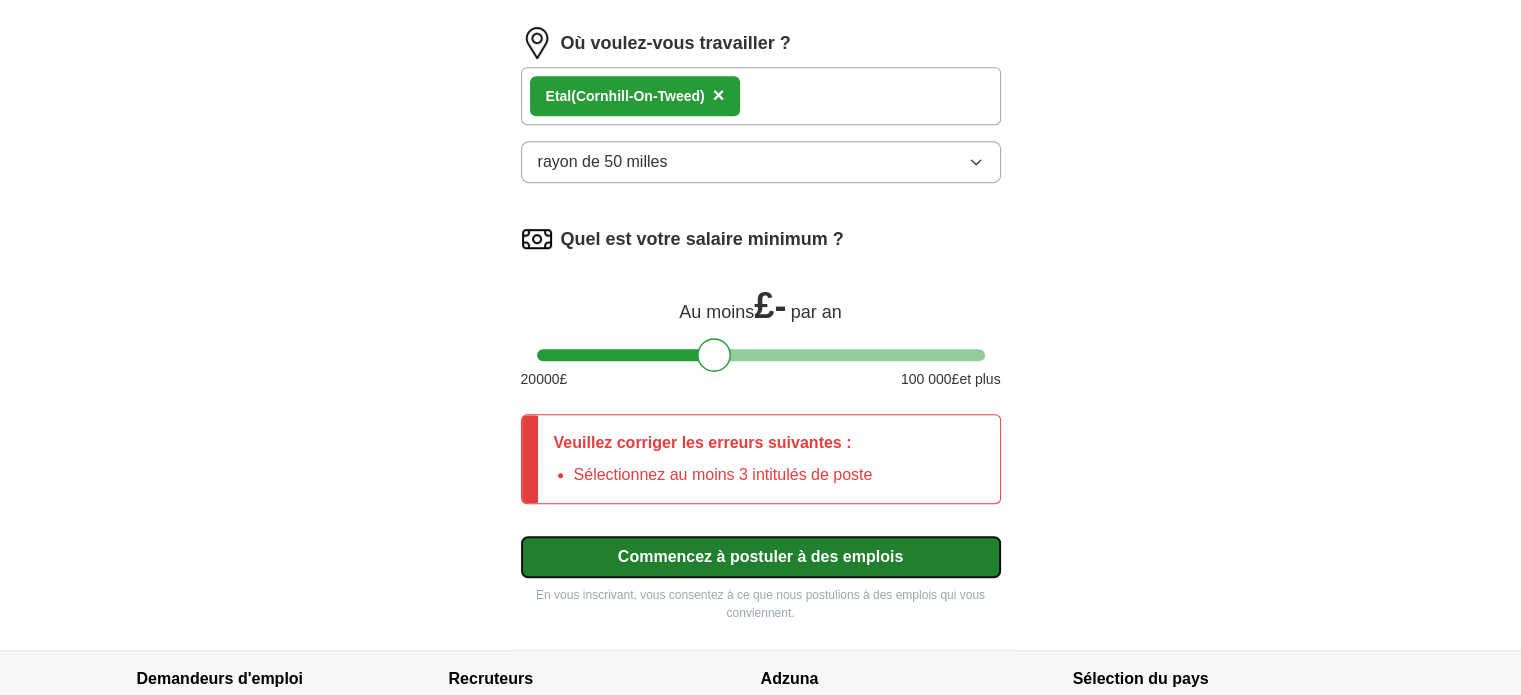 click on "Commencez à postuler à des emplois" at bounding box center [760, 556] 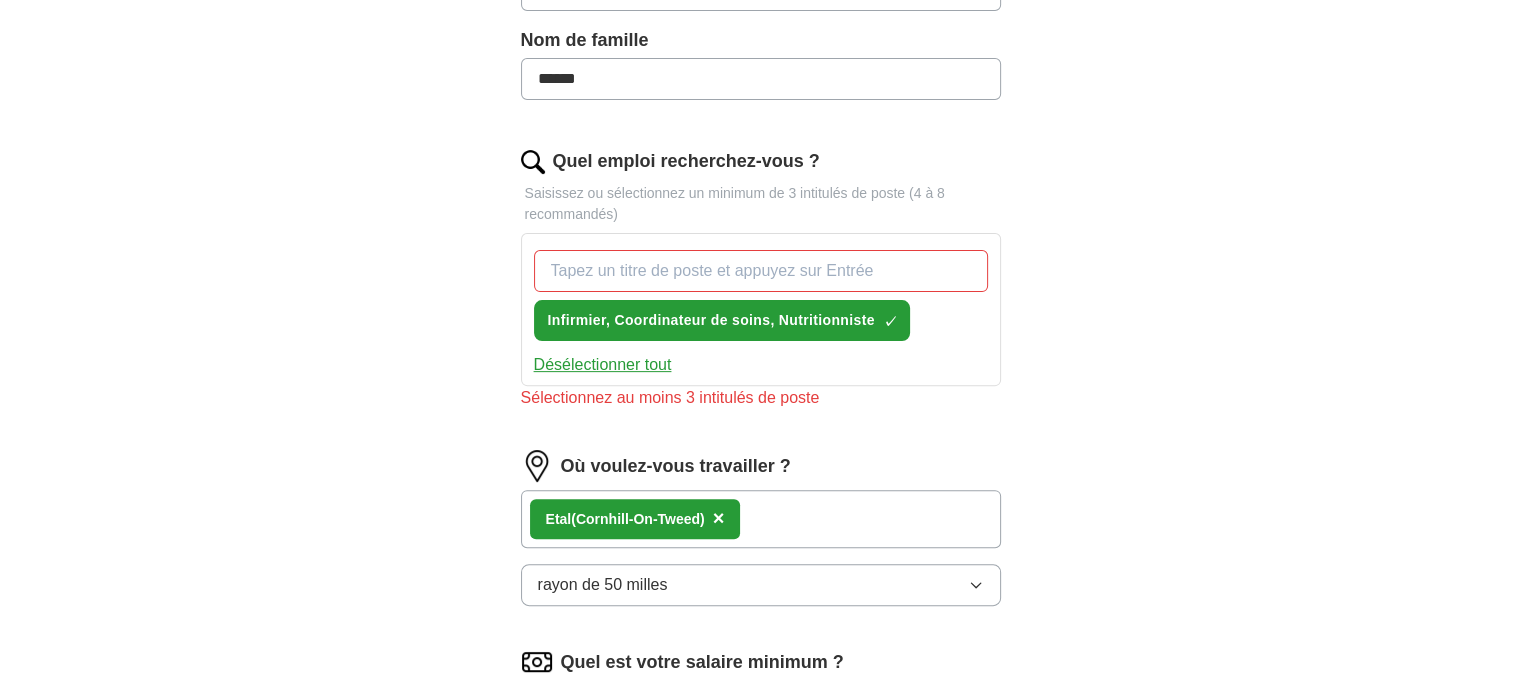 scroll, scrollTop: 576, scrollLeft: 0, axis: vertical 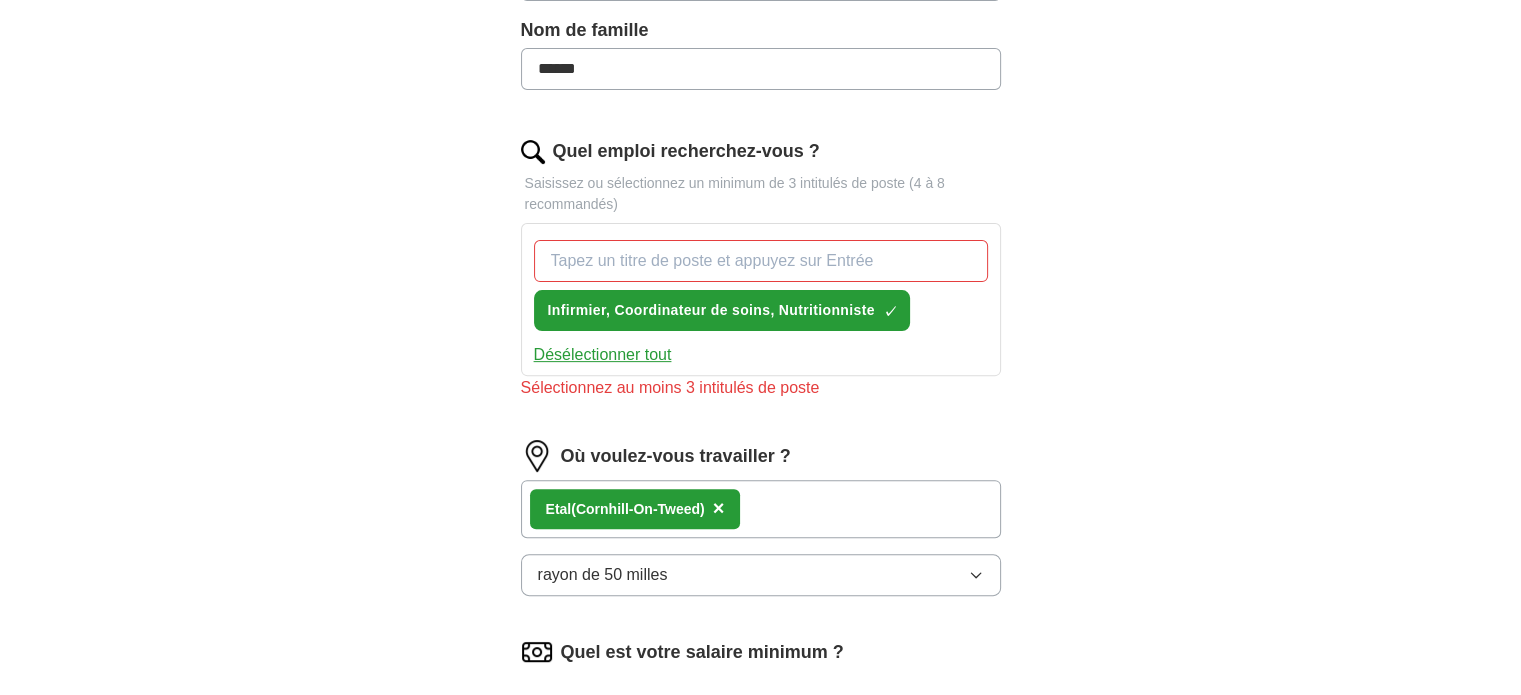 click on "Désélectionner tout" at bounding box center (603, 354) 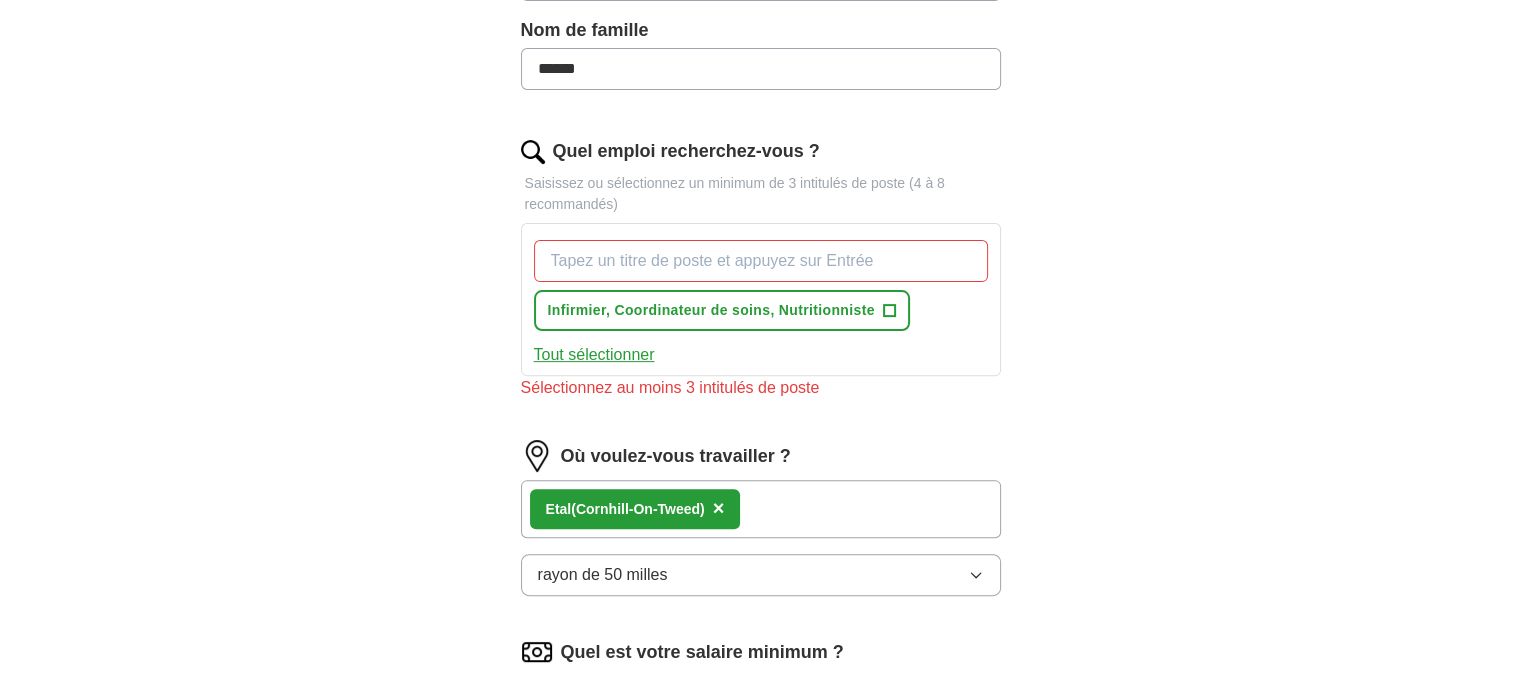 click on "Tout sélectionner" at bounding box center (594, 354) 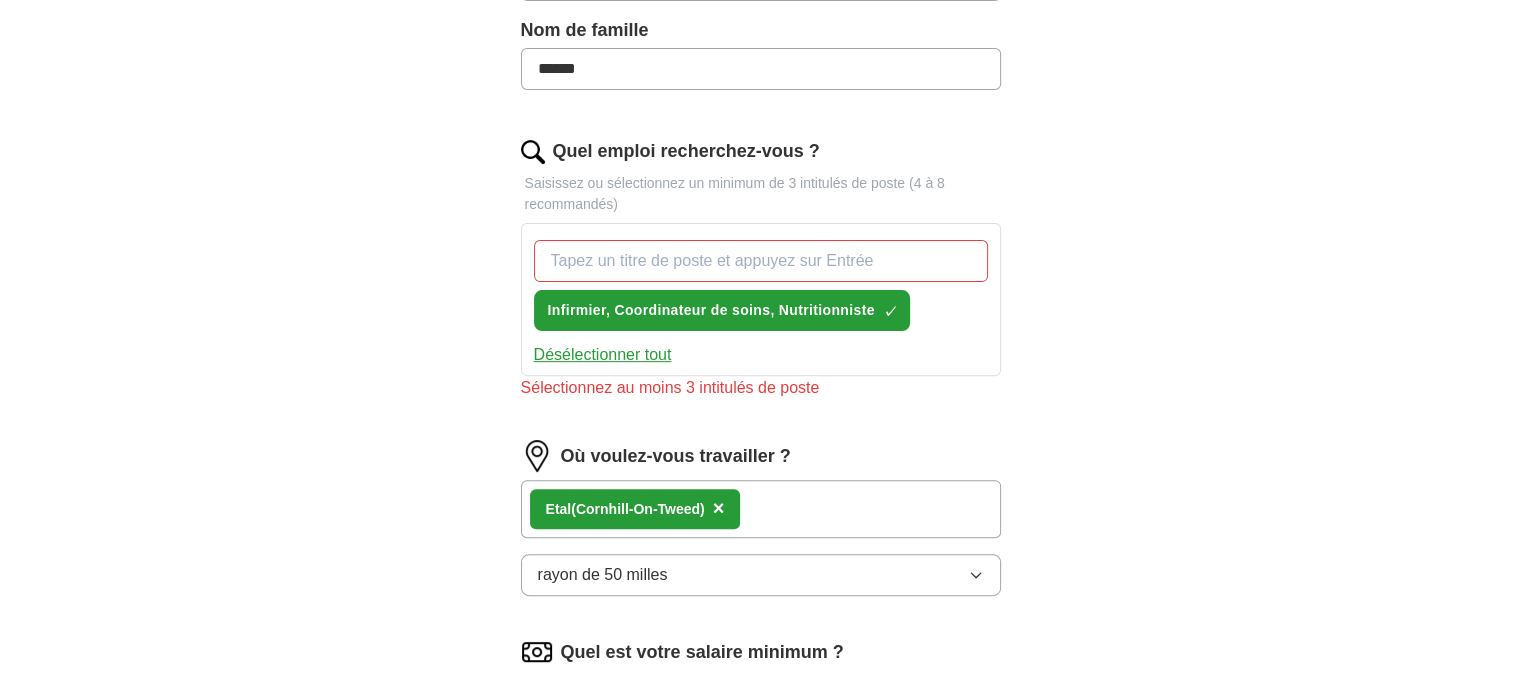 click on "Quel emploi recherchez-vous ?" at bounding box center (761, 261) 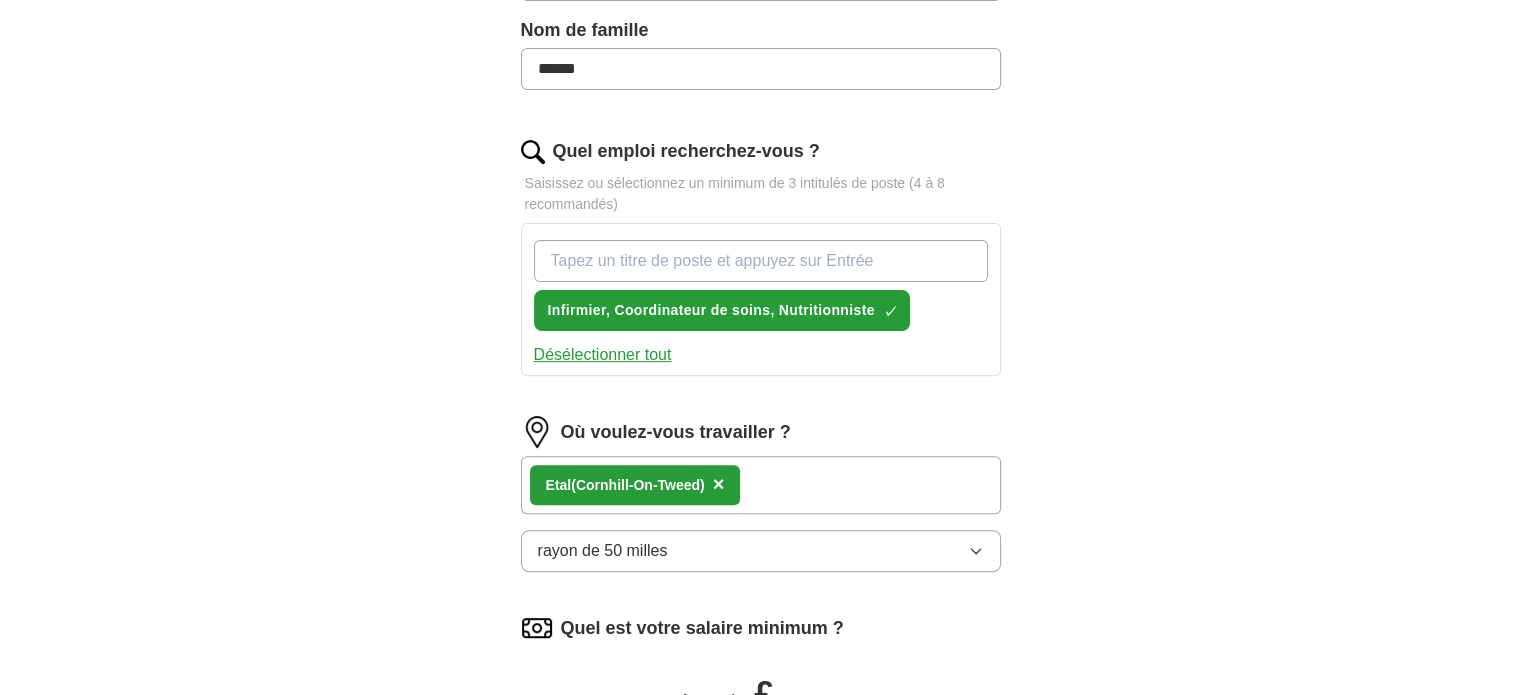 click on "Commencez à postuler à des emplois" at bounding box center (761, 946) 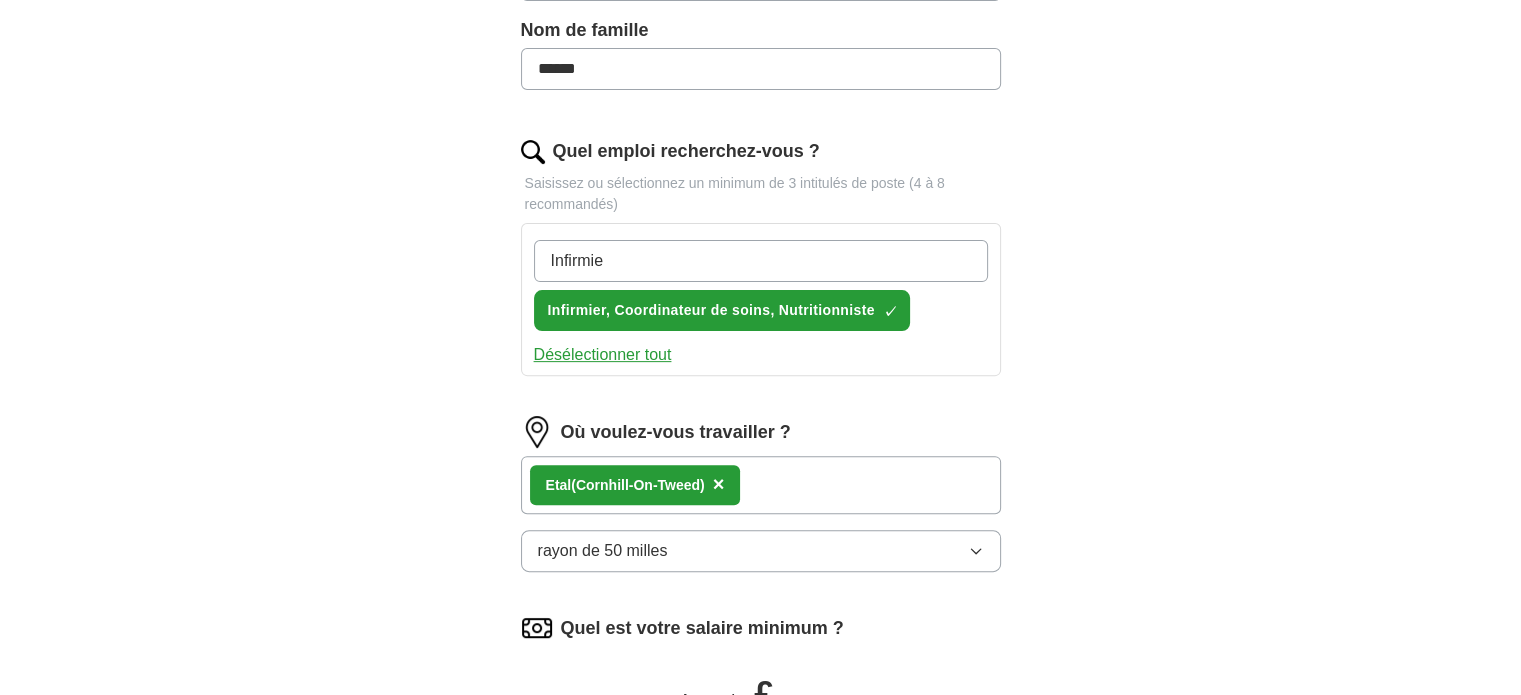type on "Infirmier" 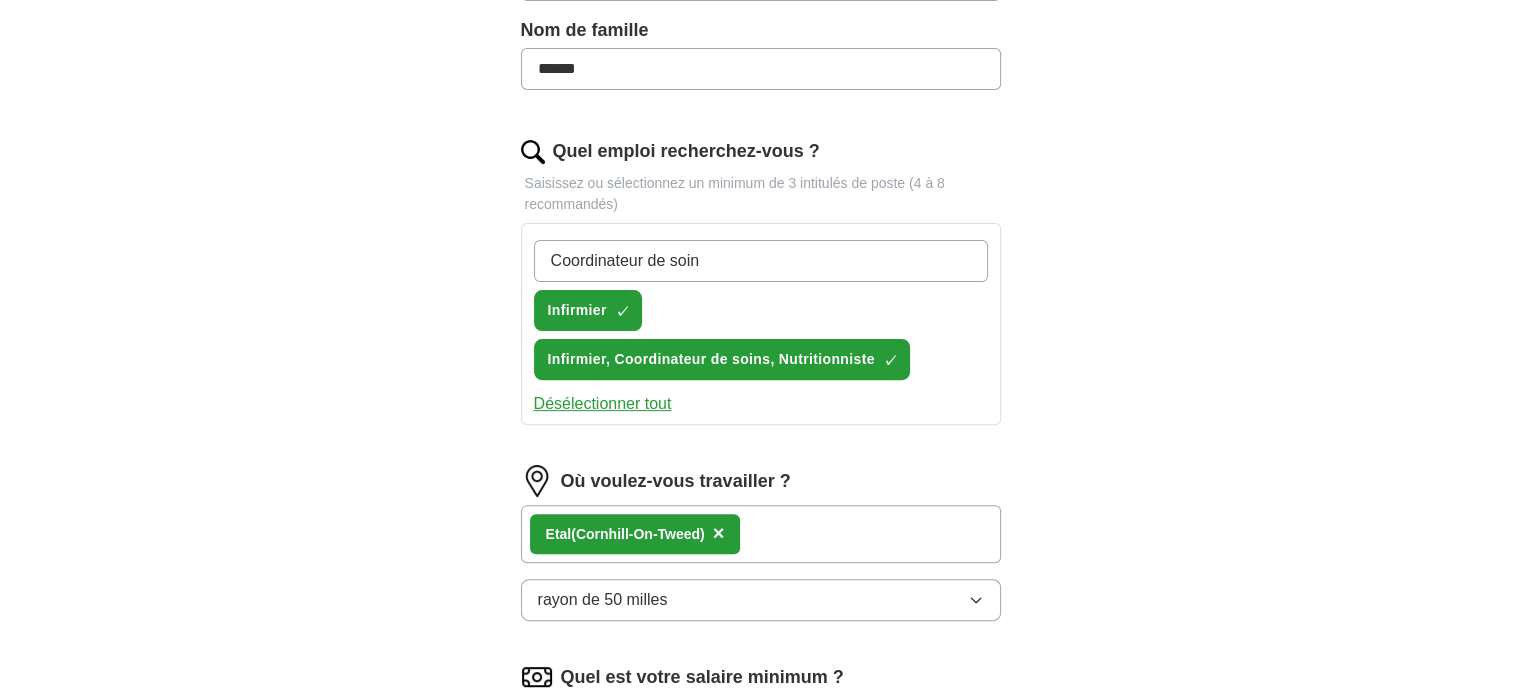 type on "Coordinateur de soins" 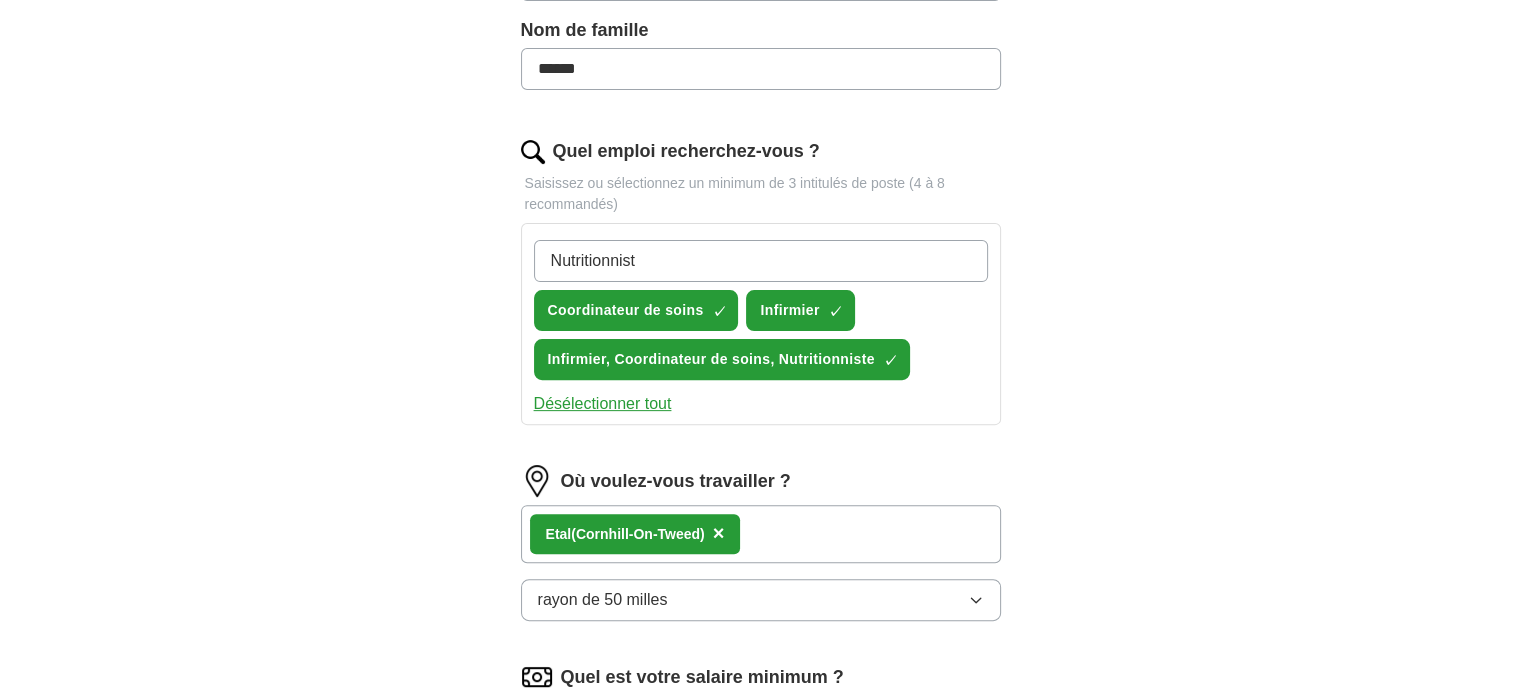 type on "Nutritionniste" 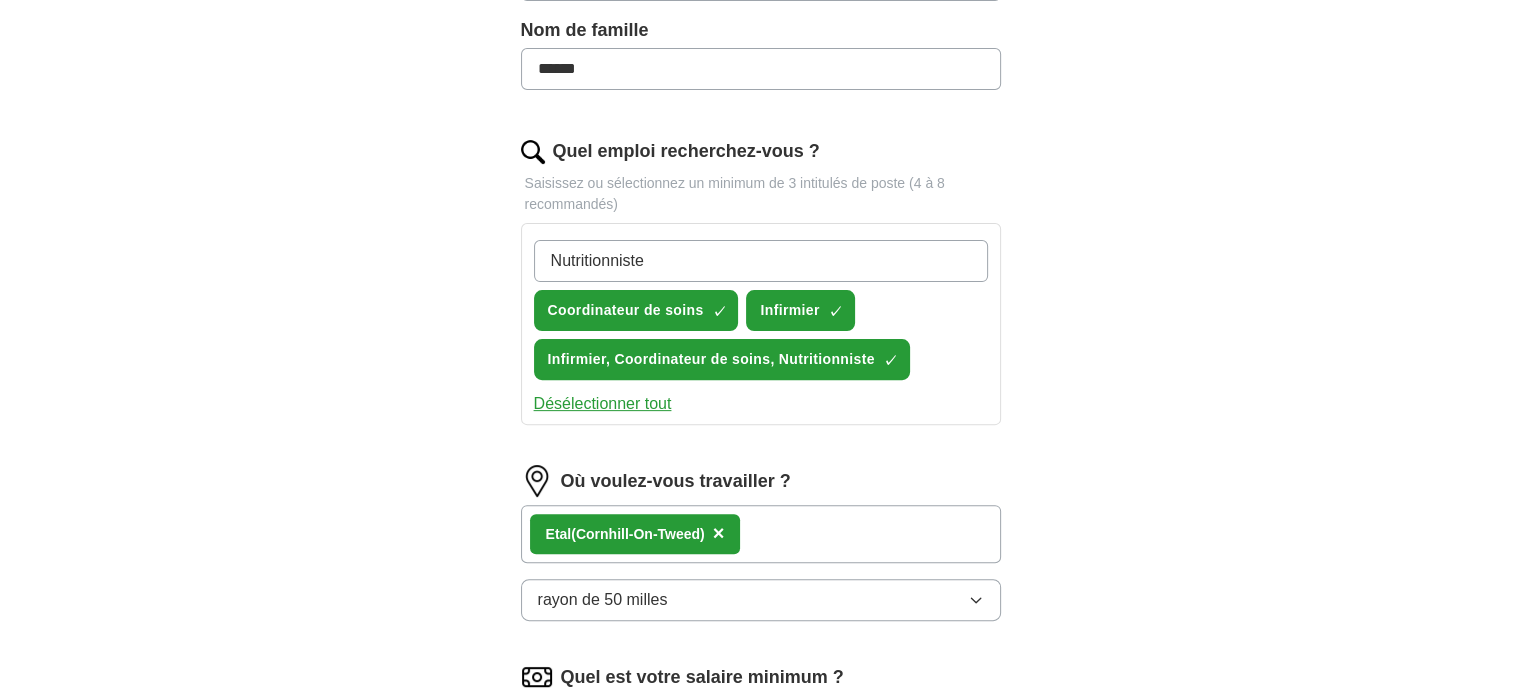 type 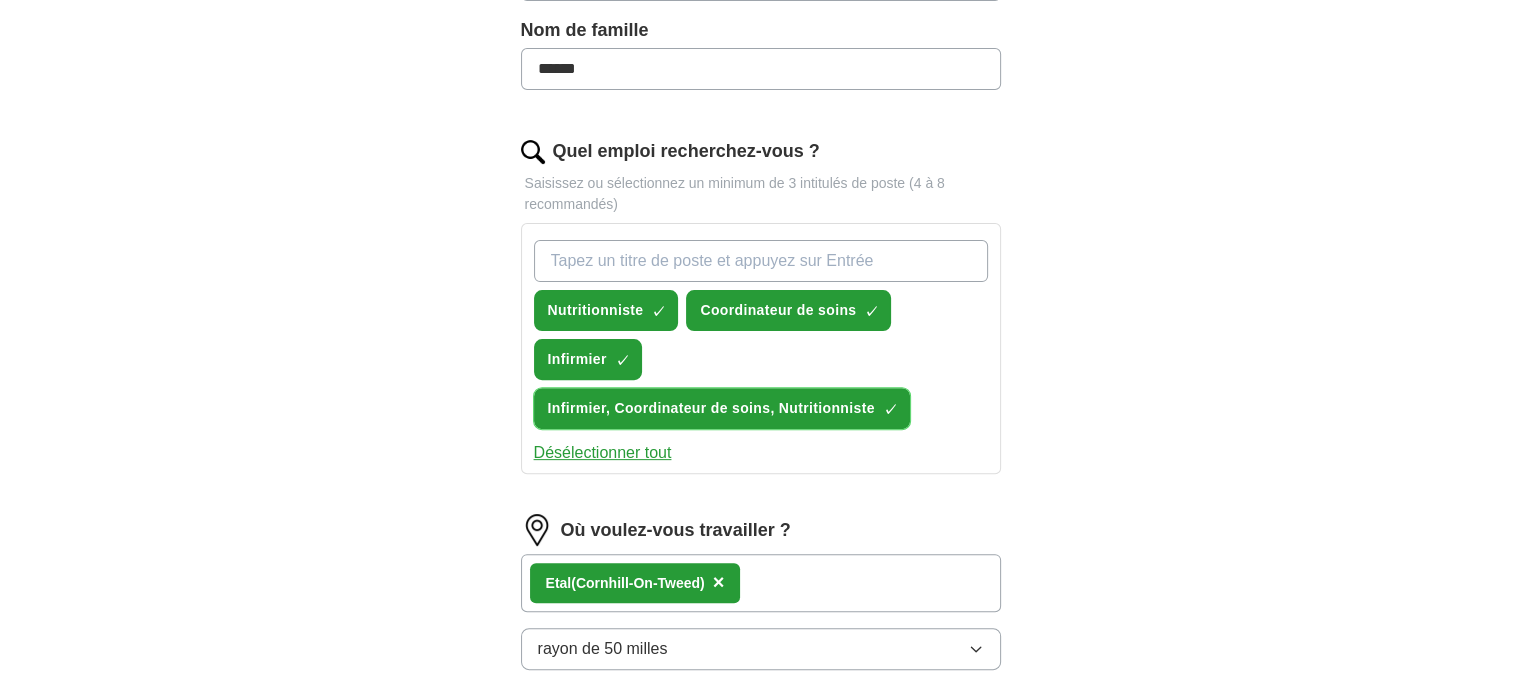 click on "×" at bounding box center [0, 0] 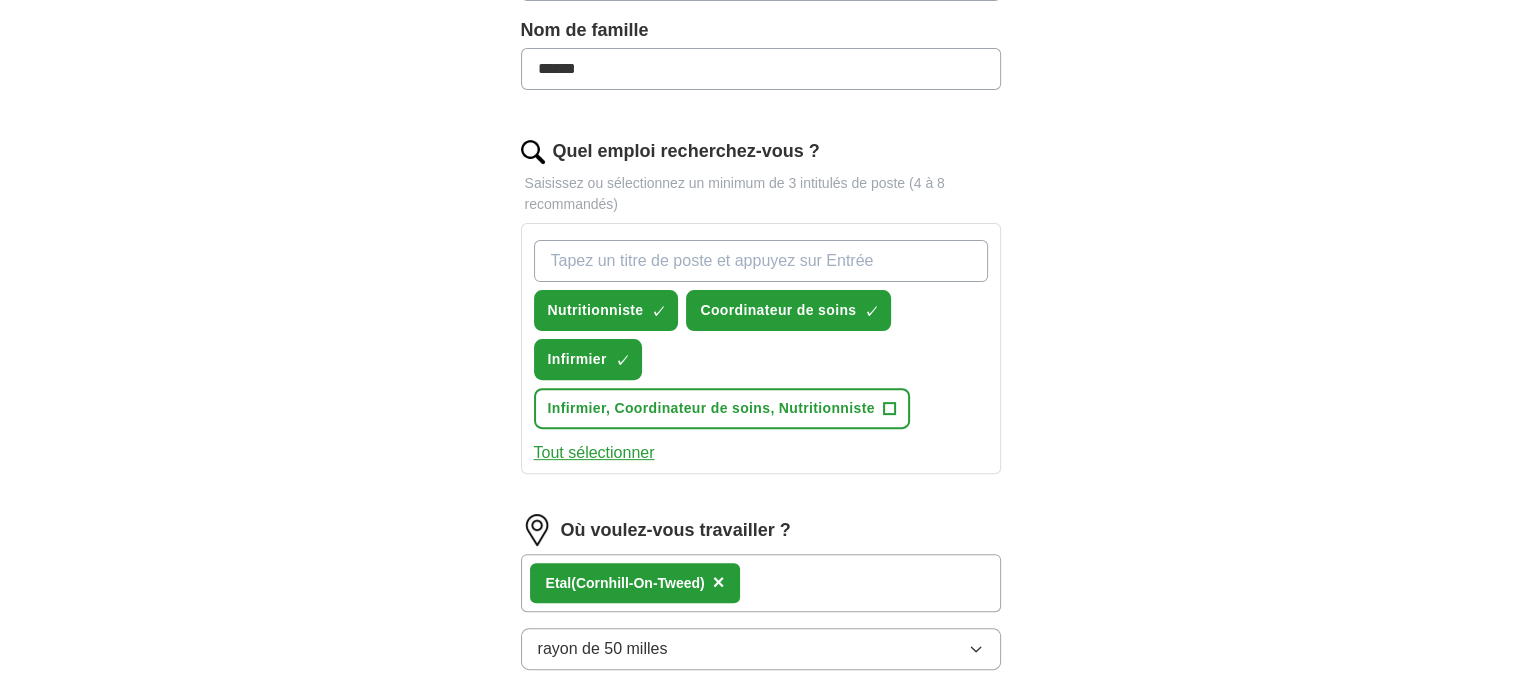 click on "Tout sélectionner" at bounding box center [594, 452] 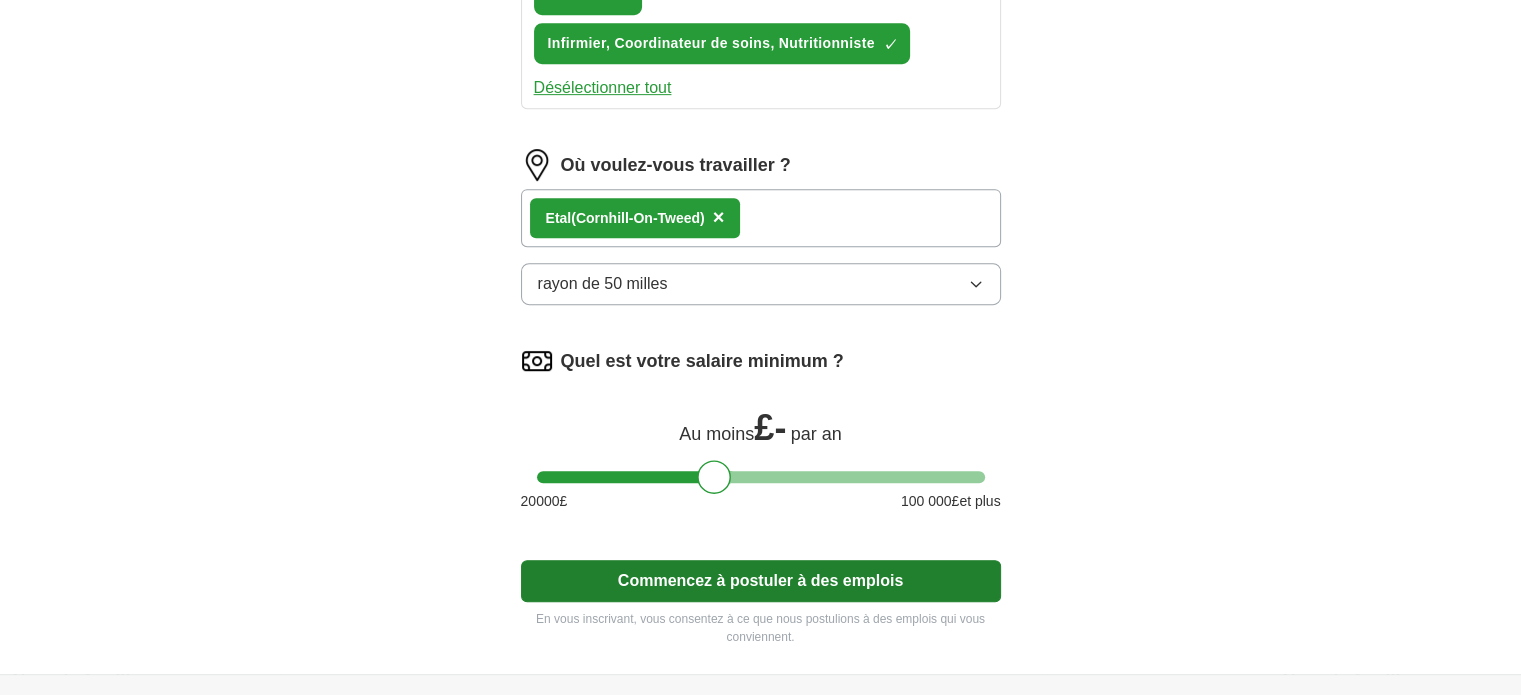 scroll, scrollTop: 1069, scrollLeft: 0, axis: vertical 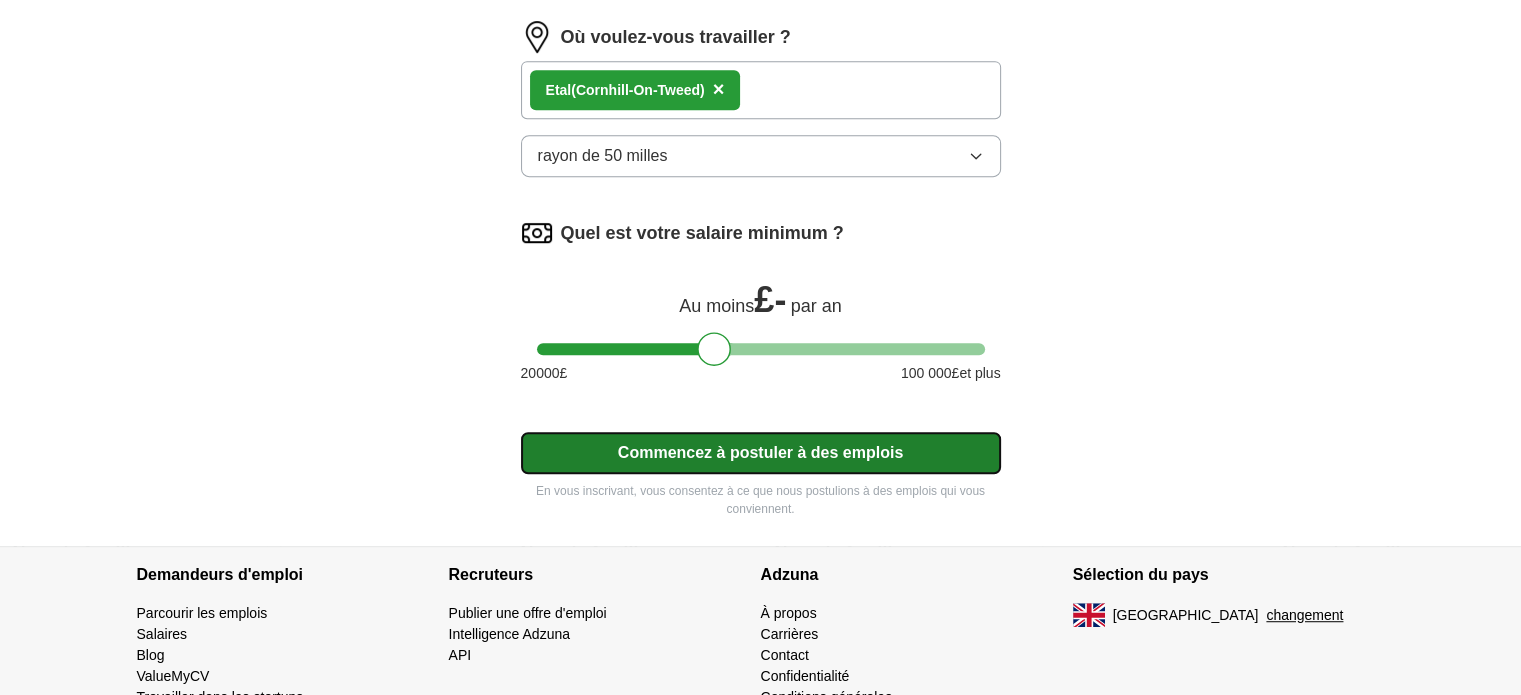 click on "Commencez à postuler à des emplois" at bounding box center (760, 452) 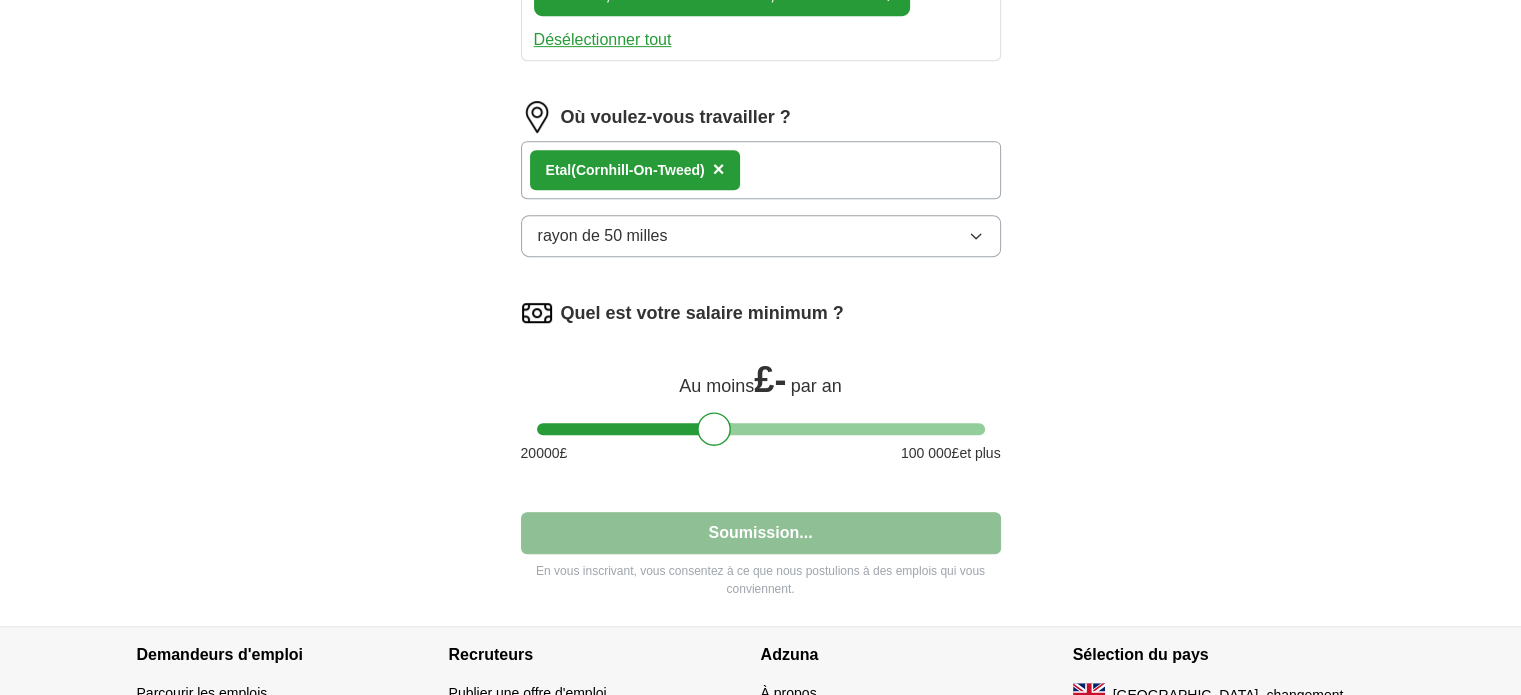 select on "**" 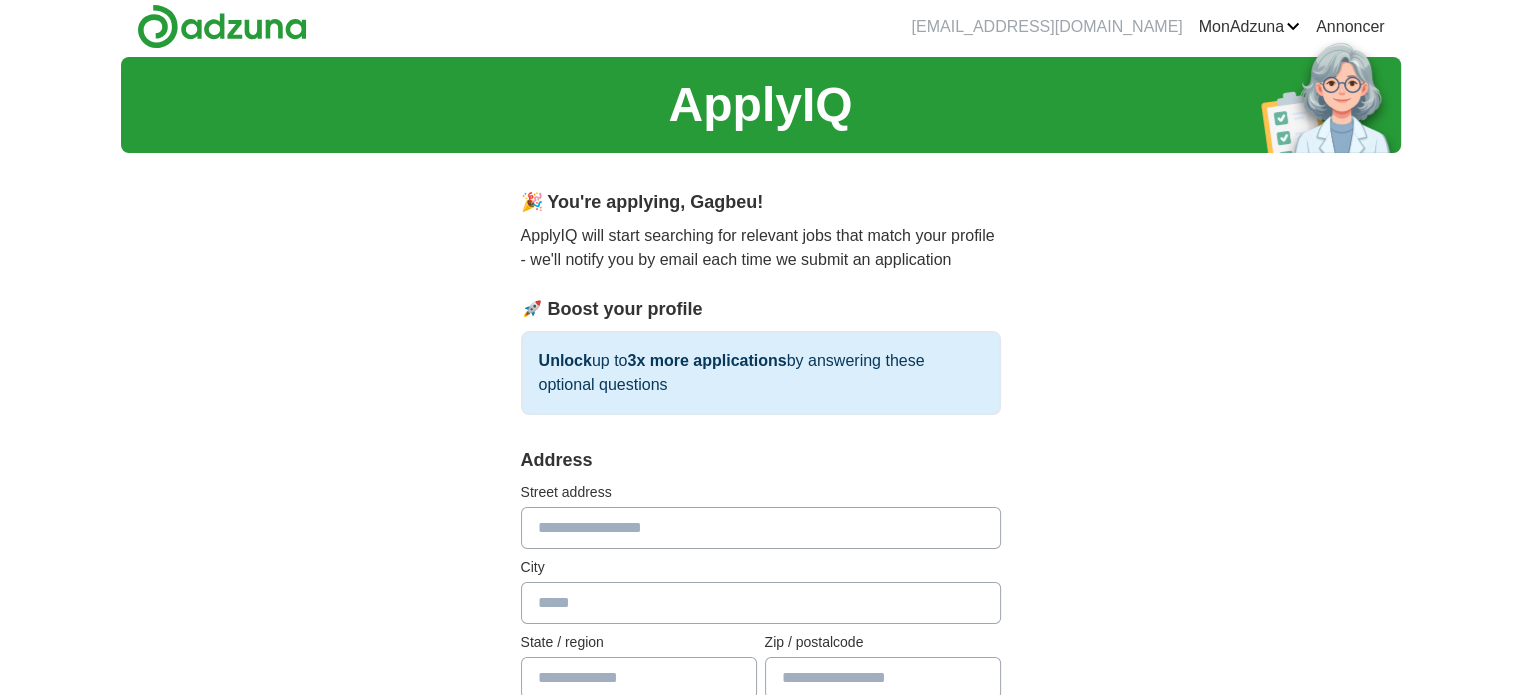 scroll, scrollTop: 0, scrollLeft: 0, axis: both 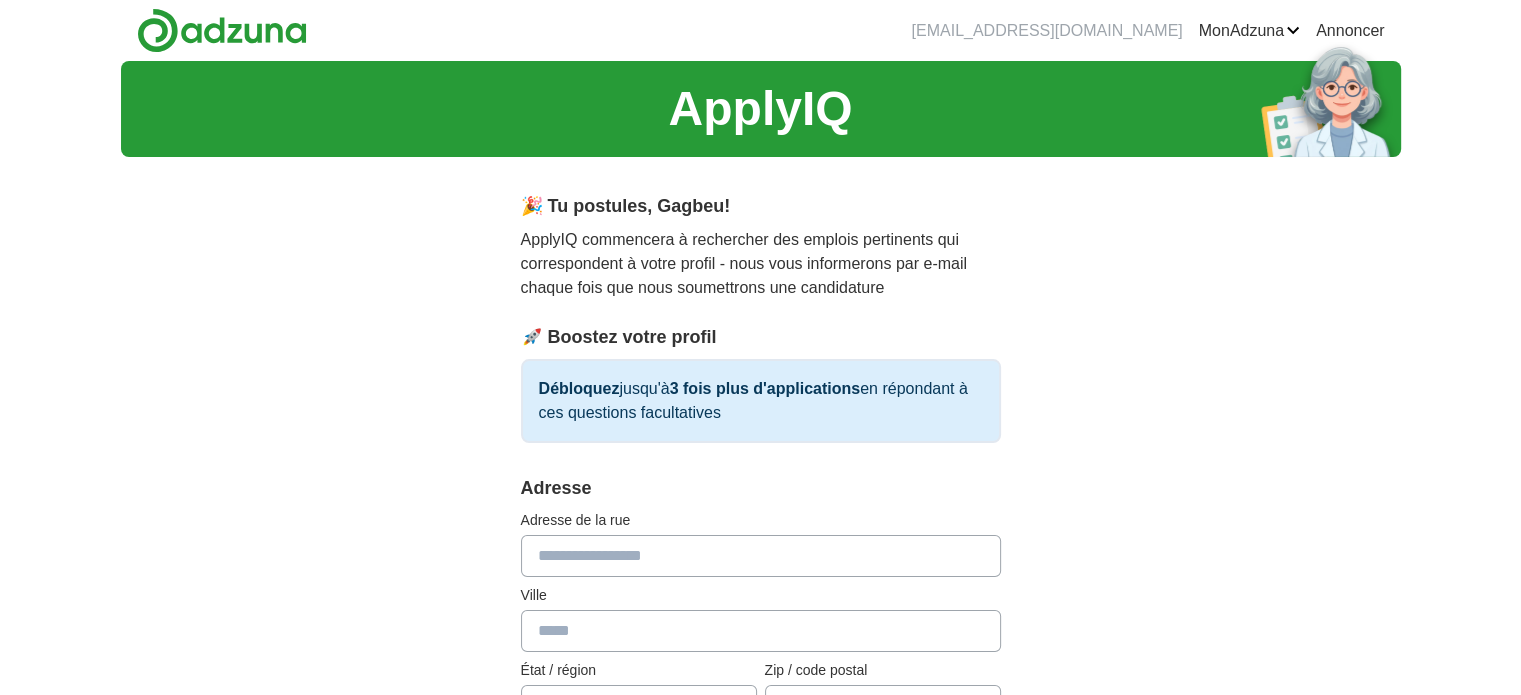 click at bounding box center [761, 556] 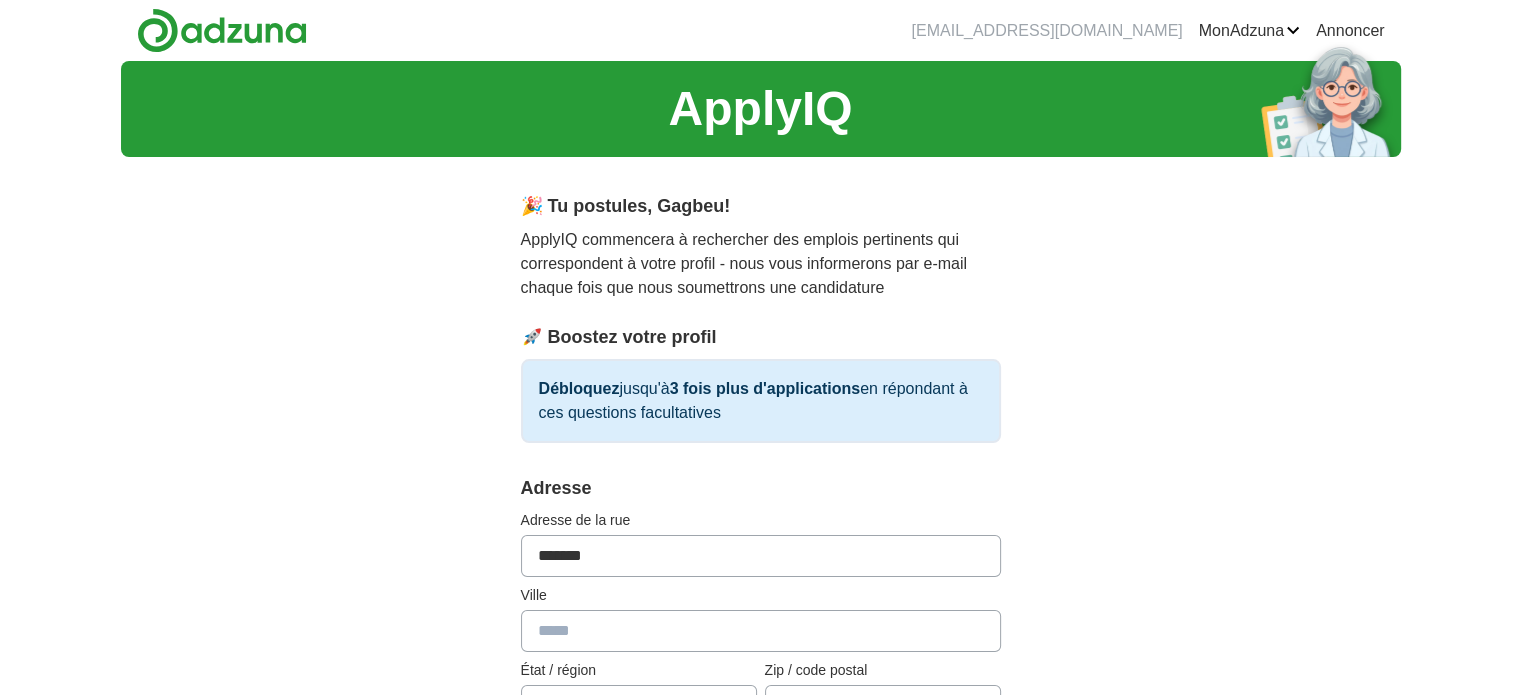 type on "*********" 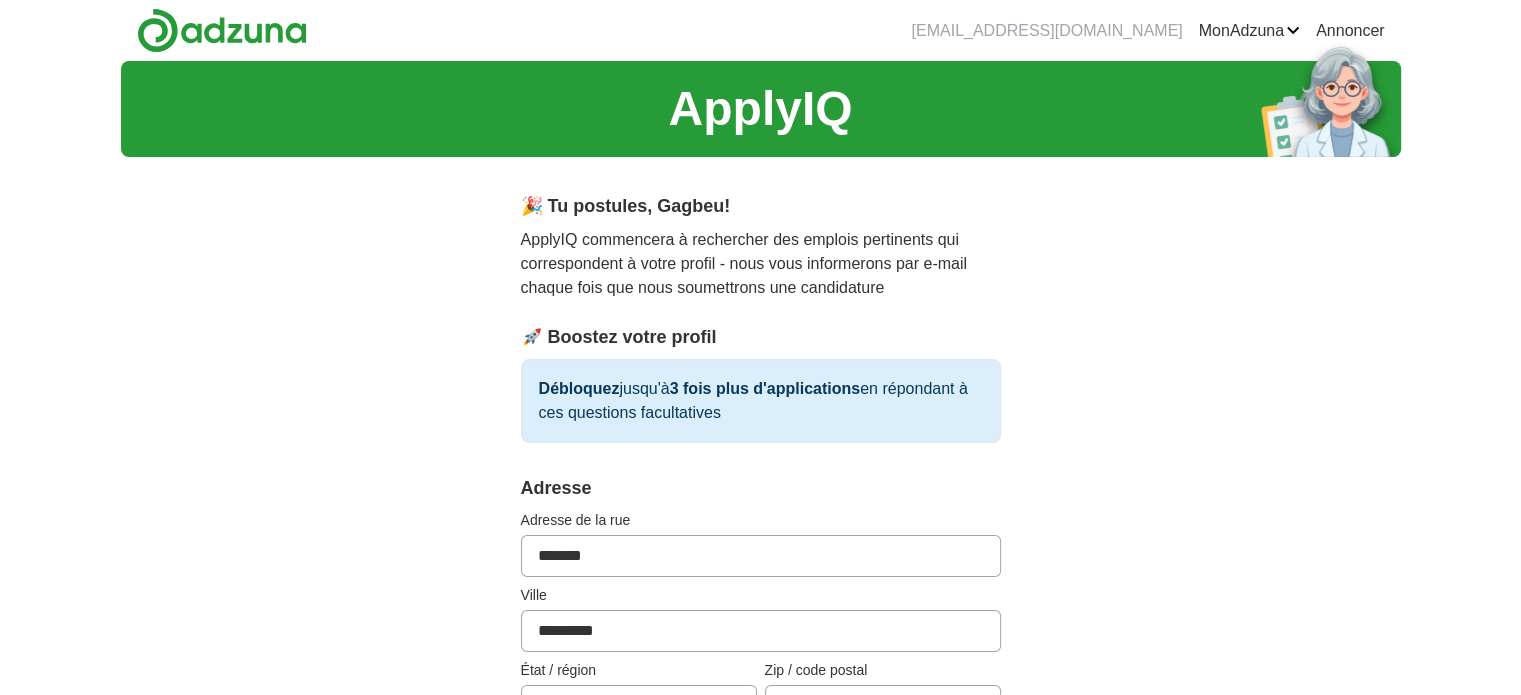 select on "**" 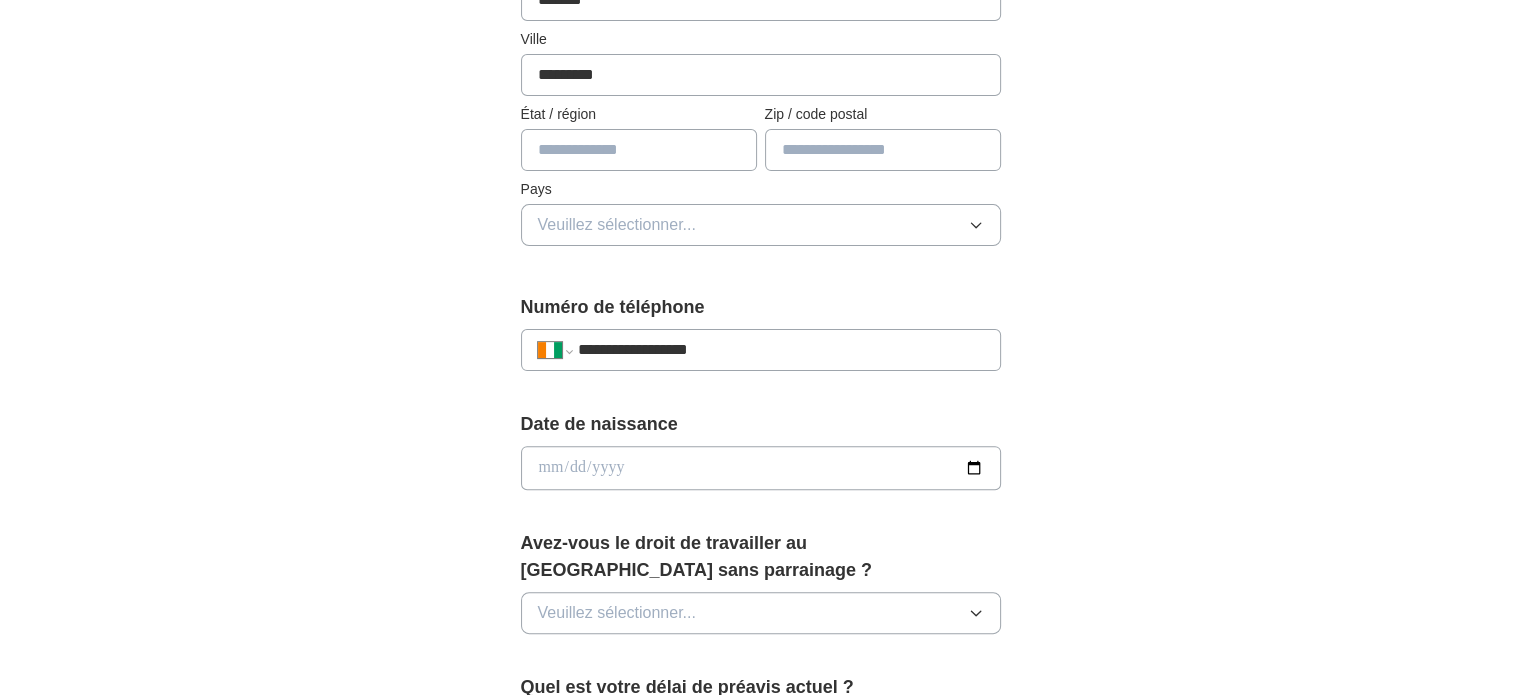type on "**********" 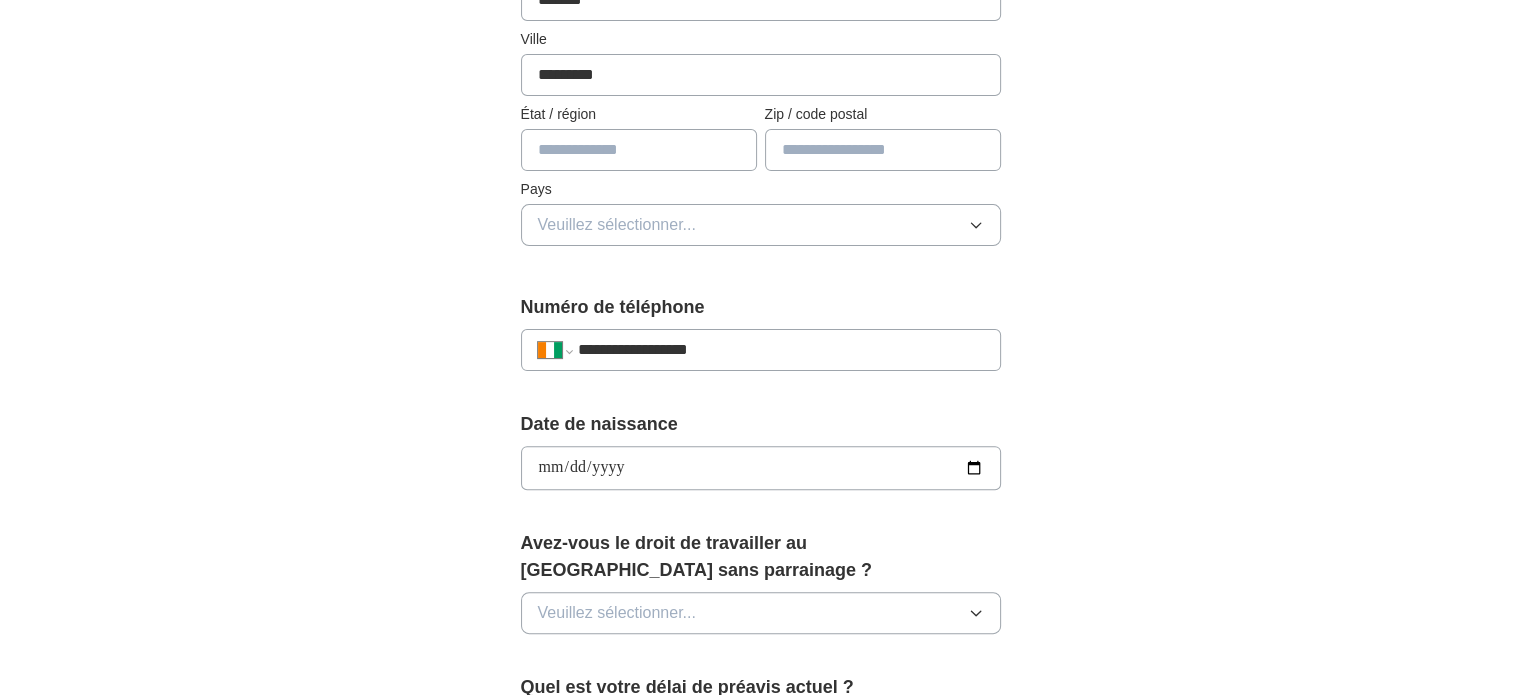 type on "**********" 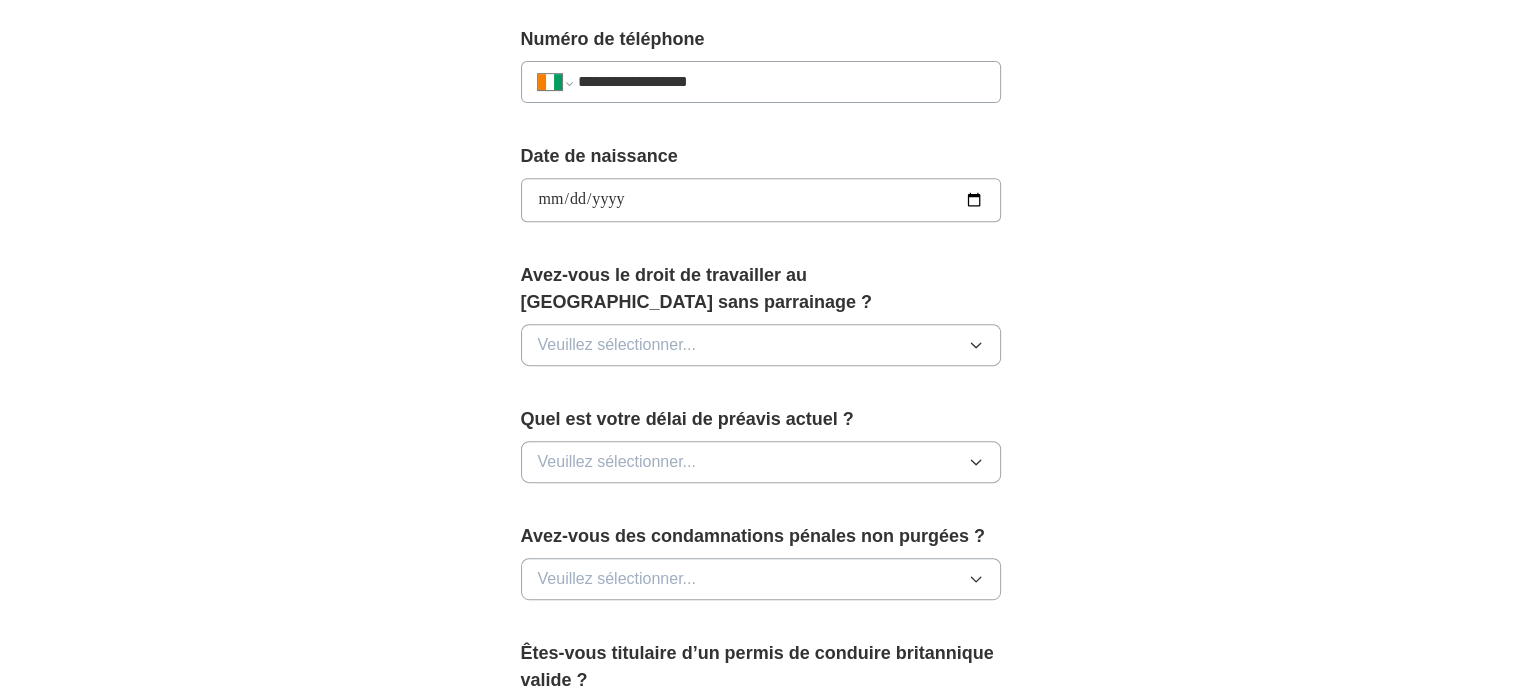 scroll, scrollTop: 855, scrollLeft: 0, axis: vertical 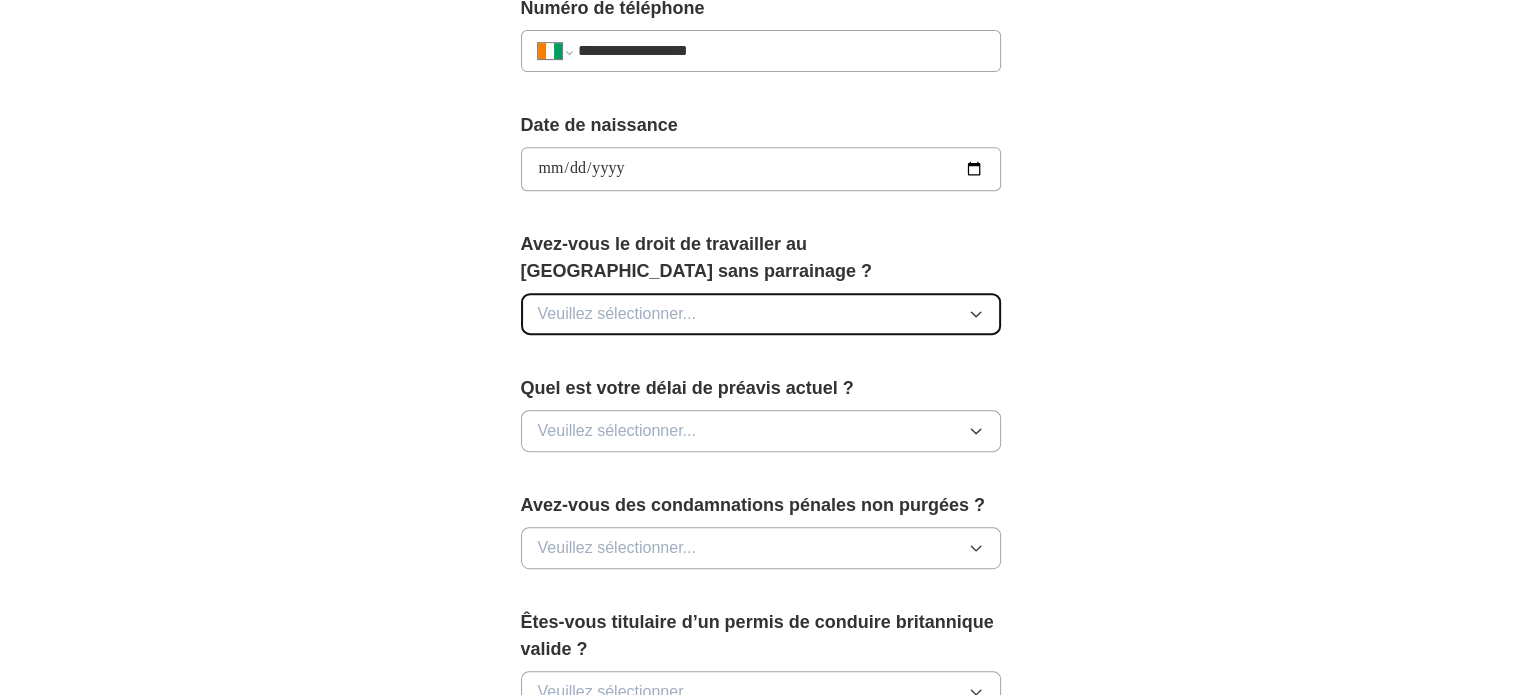 click 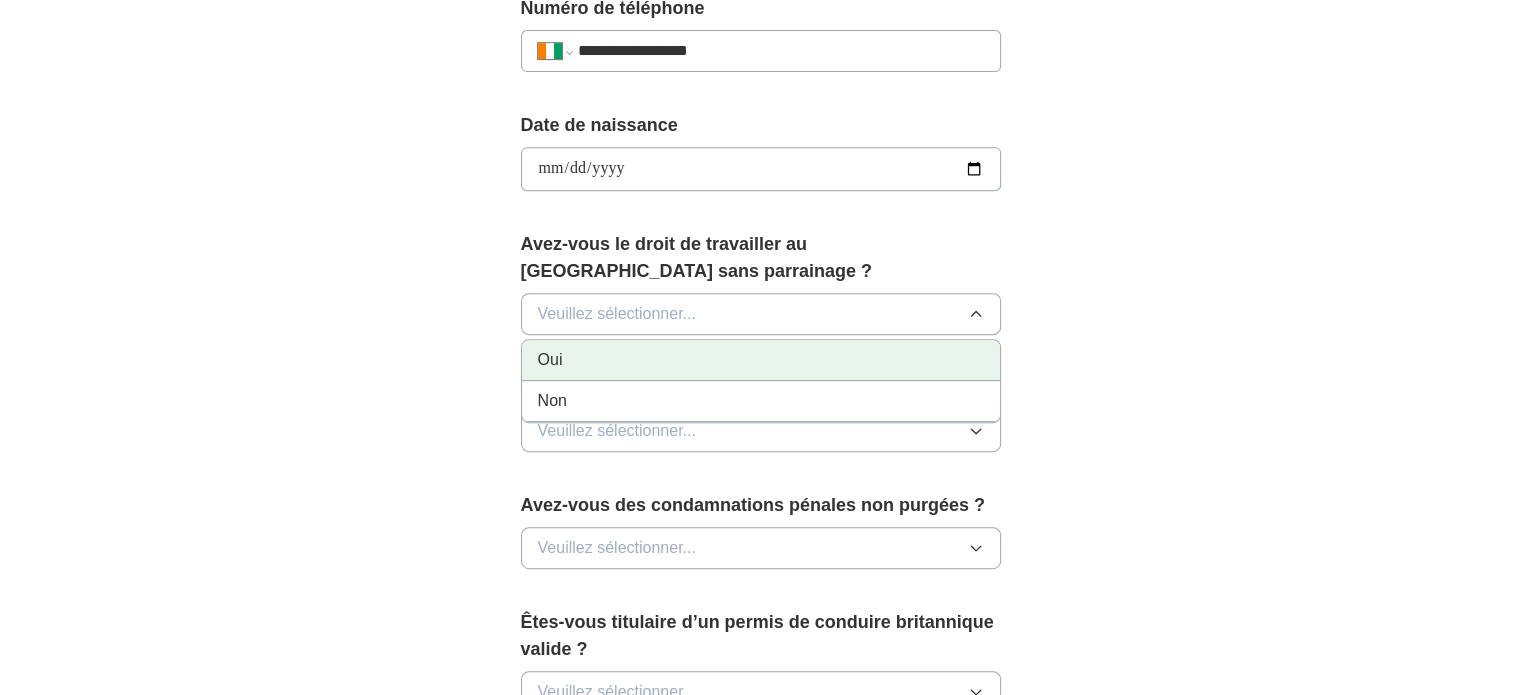click on "Oui" at bounding box center (761, 360) 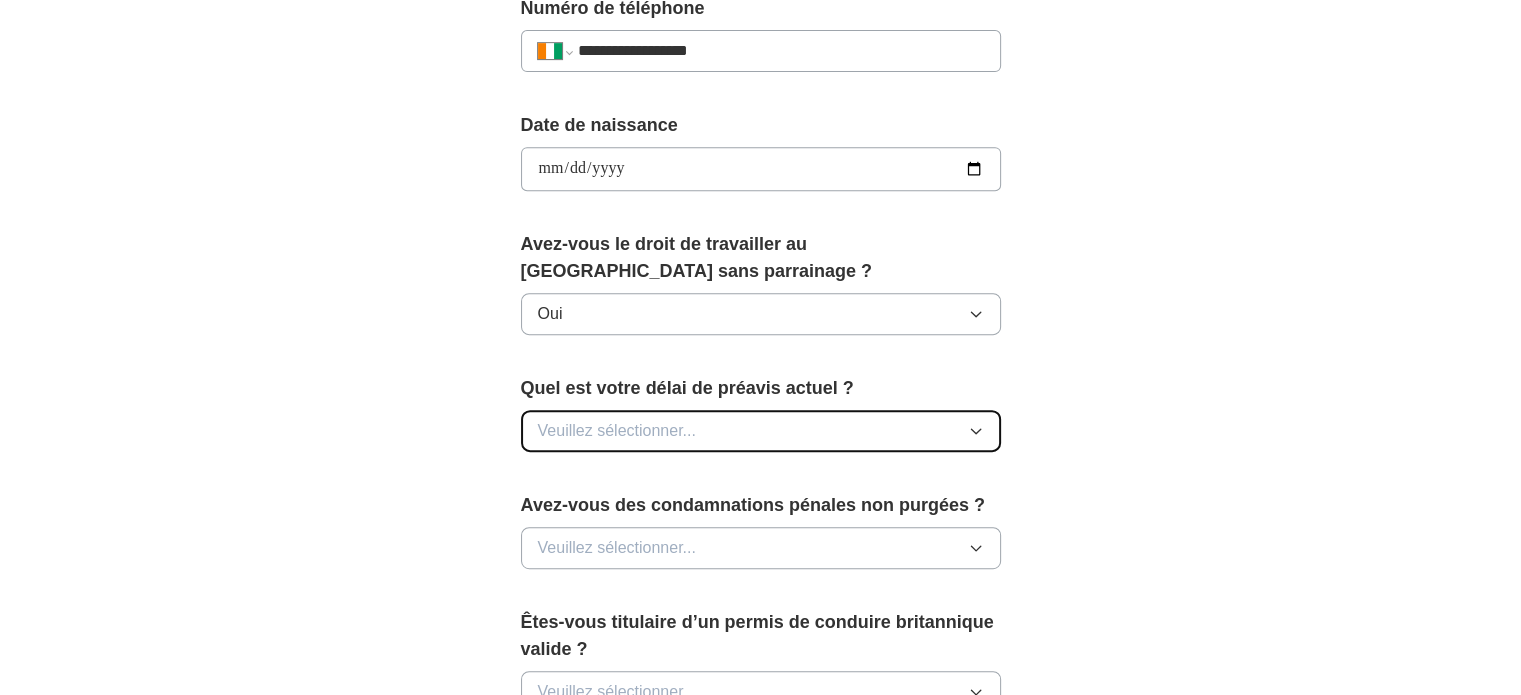 click 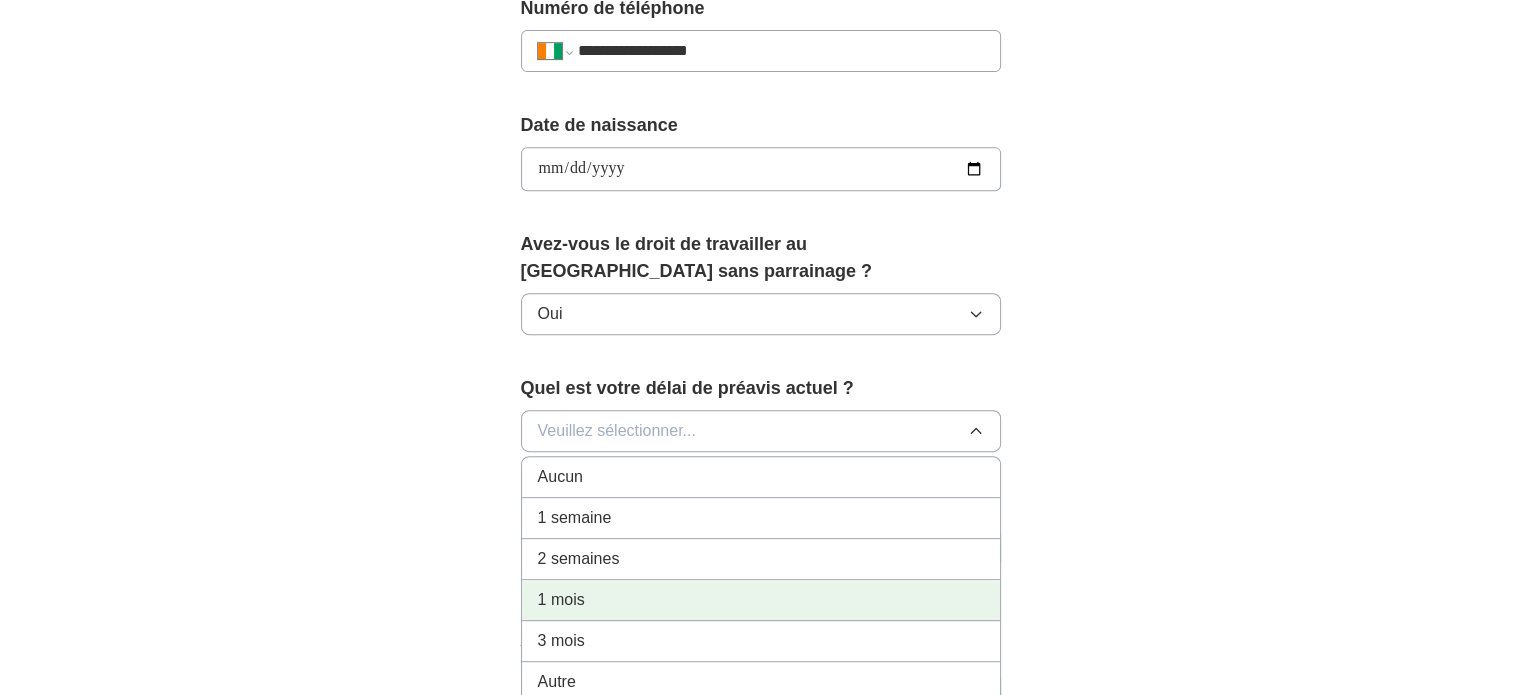 click on "1 mois" at bounding box center (761, 600) 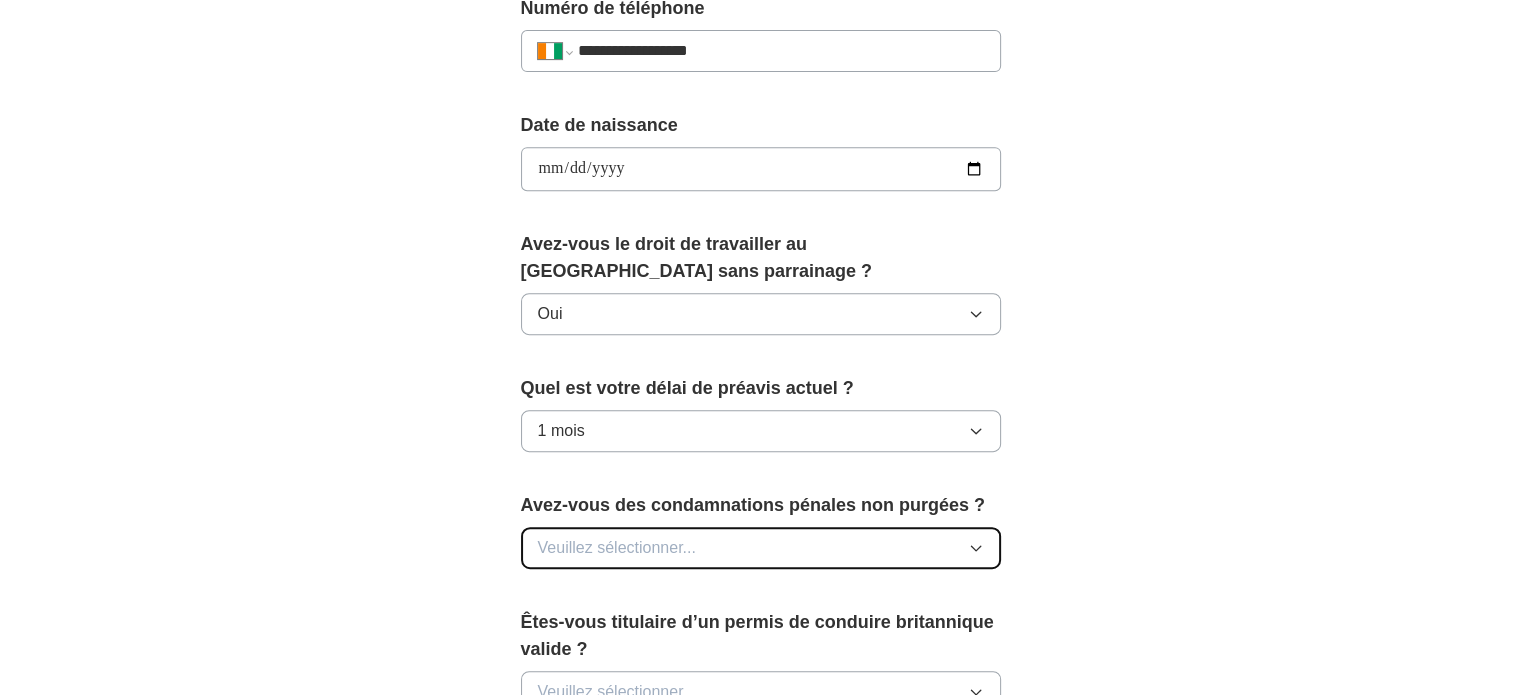 click 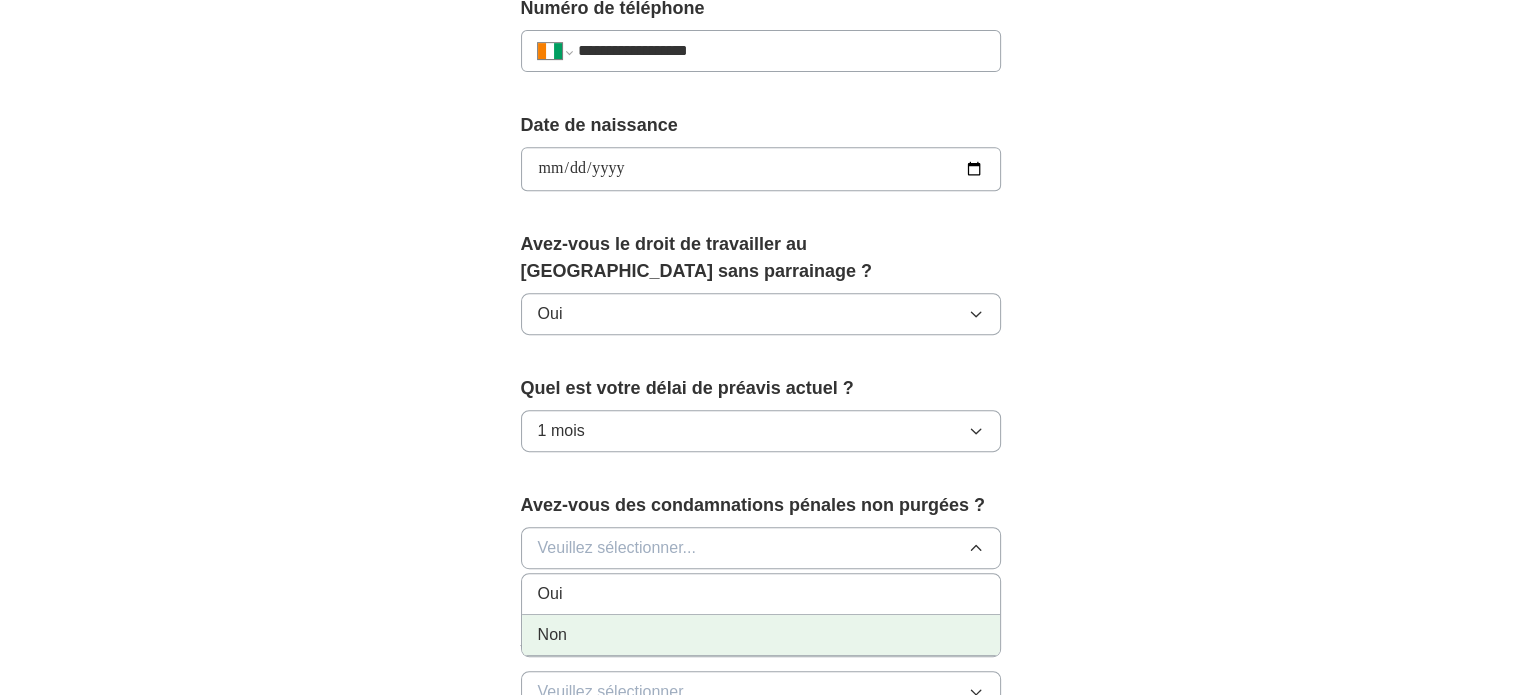click on "Non" at bounding box center (761, 635) 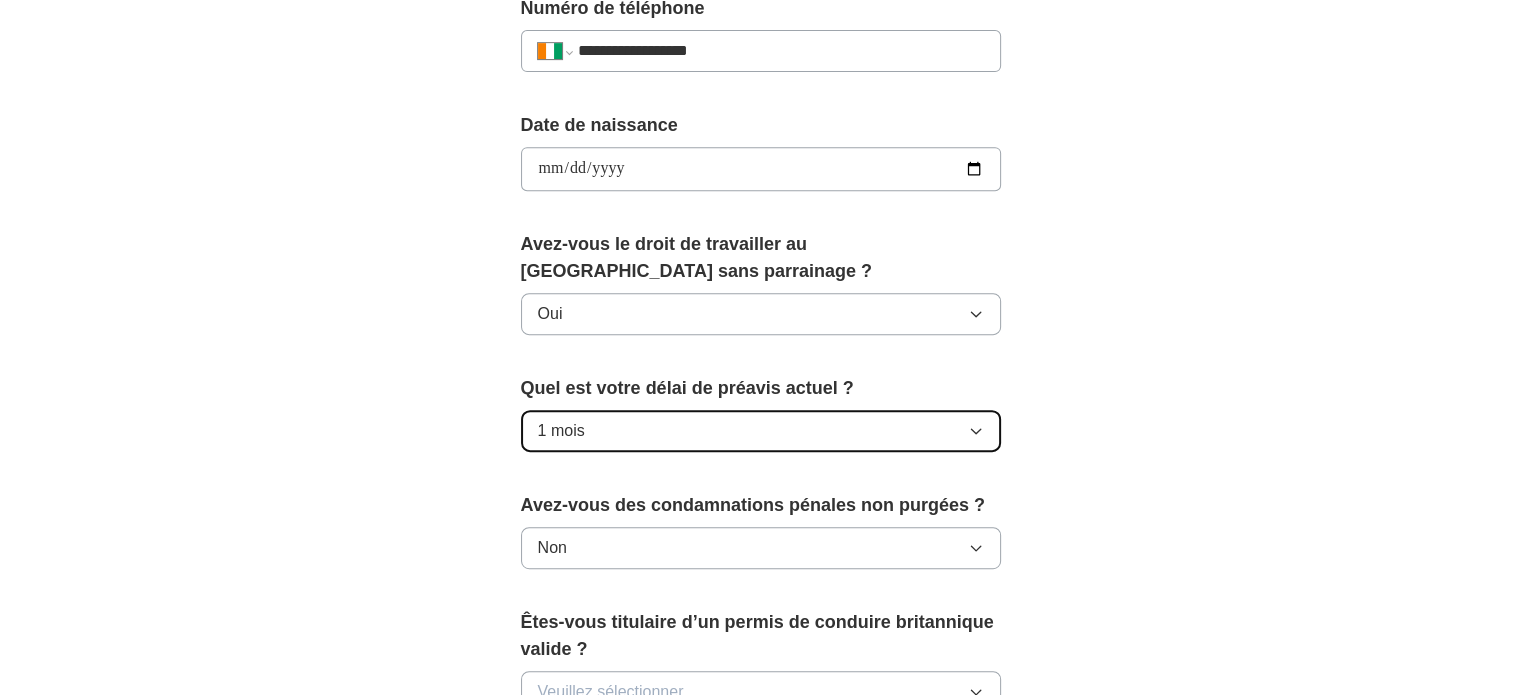 click 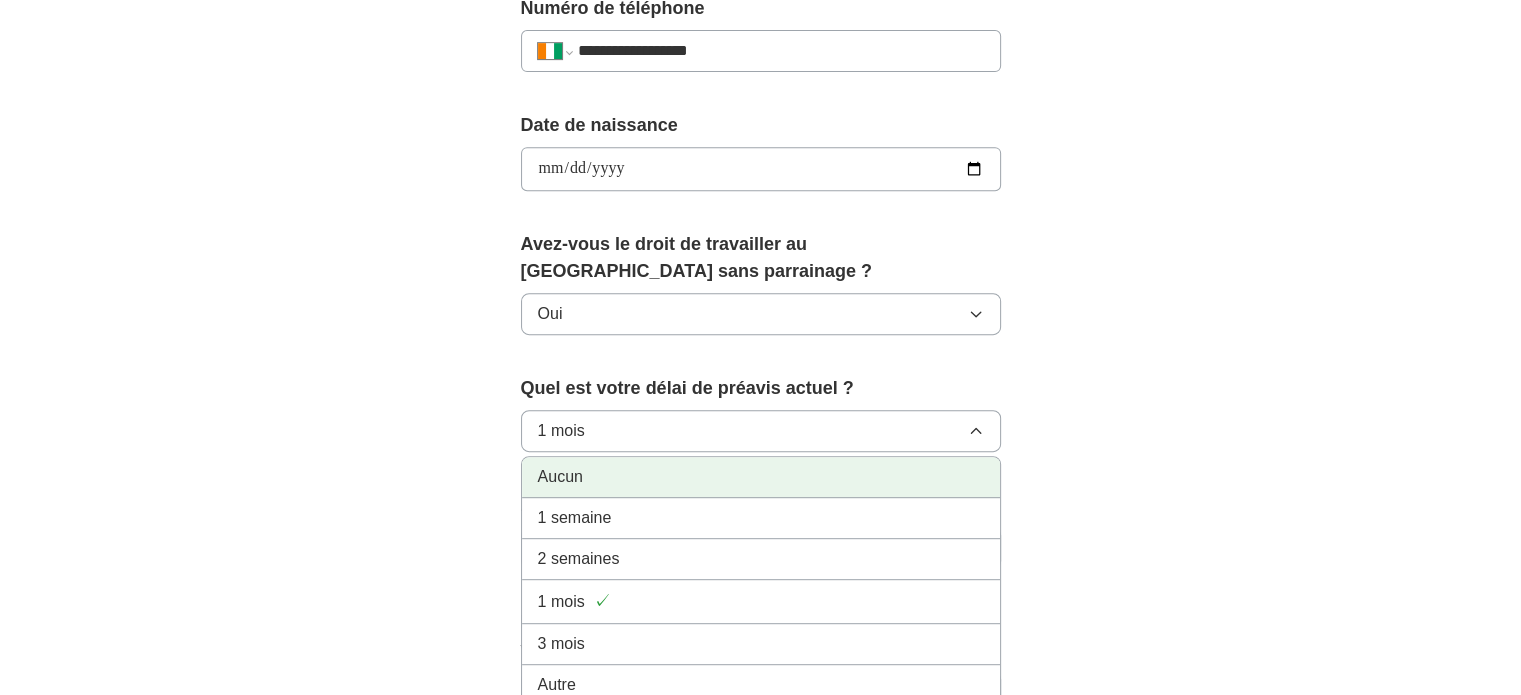 click on "Aucun" at bounding box center (761, 477) 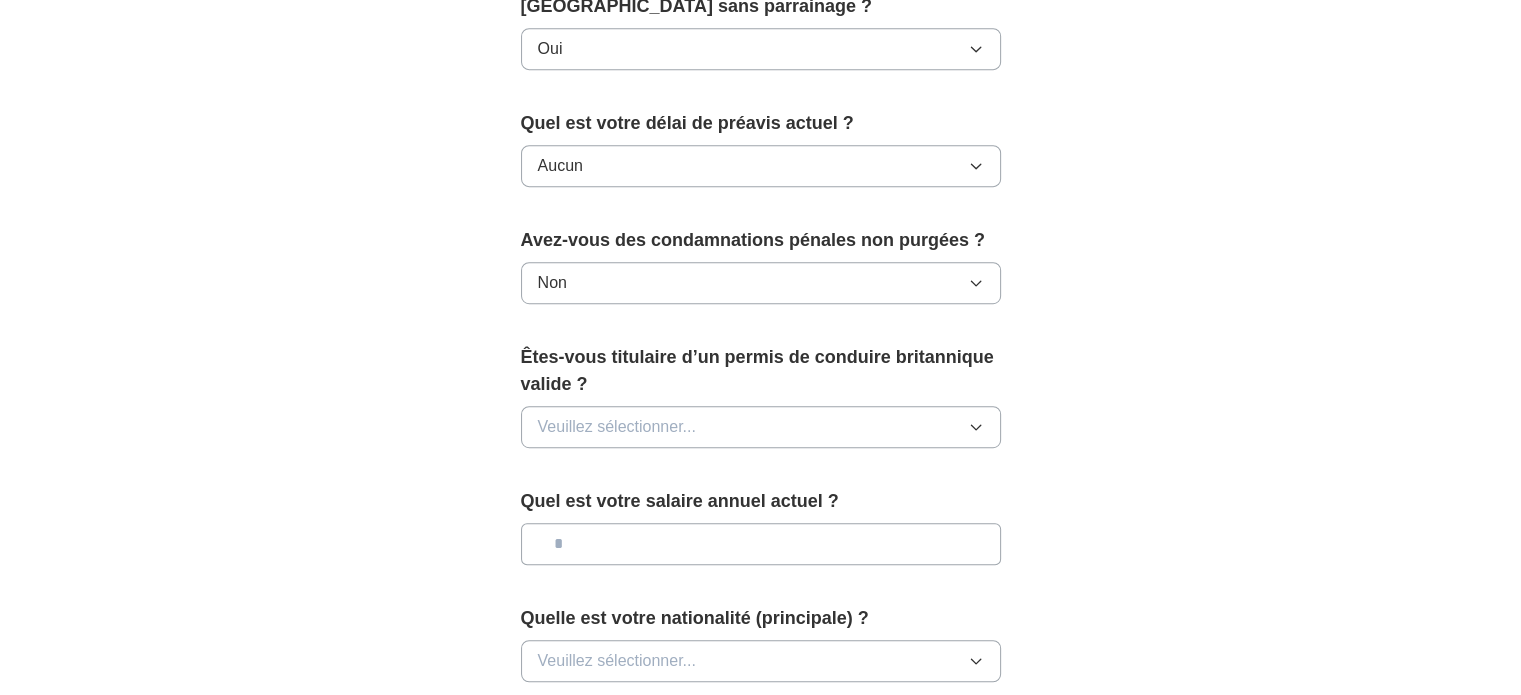 scroll, scrollTop: 1167, scrollLeft: 0, axis: vertical 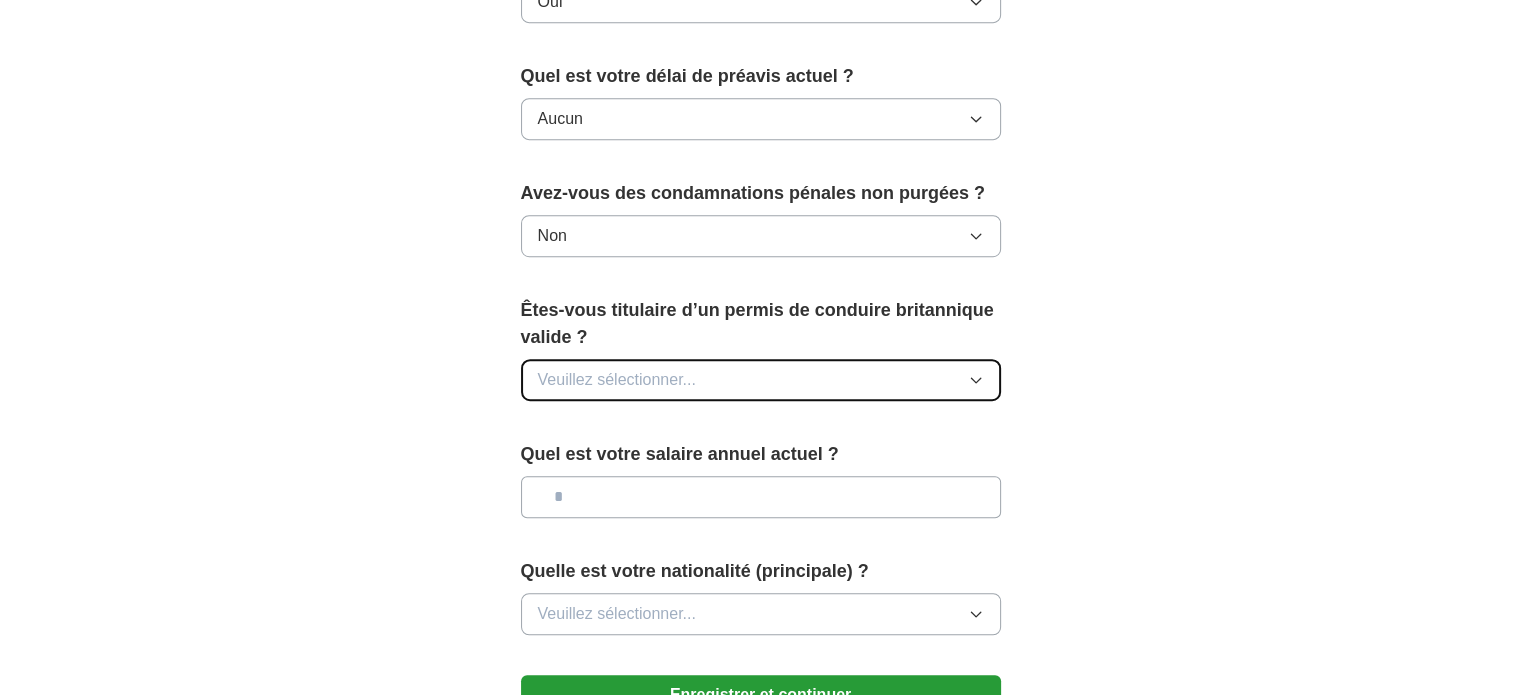 click 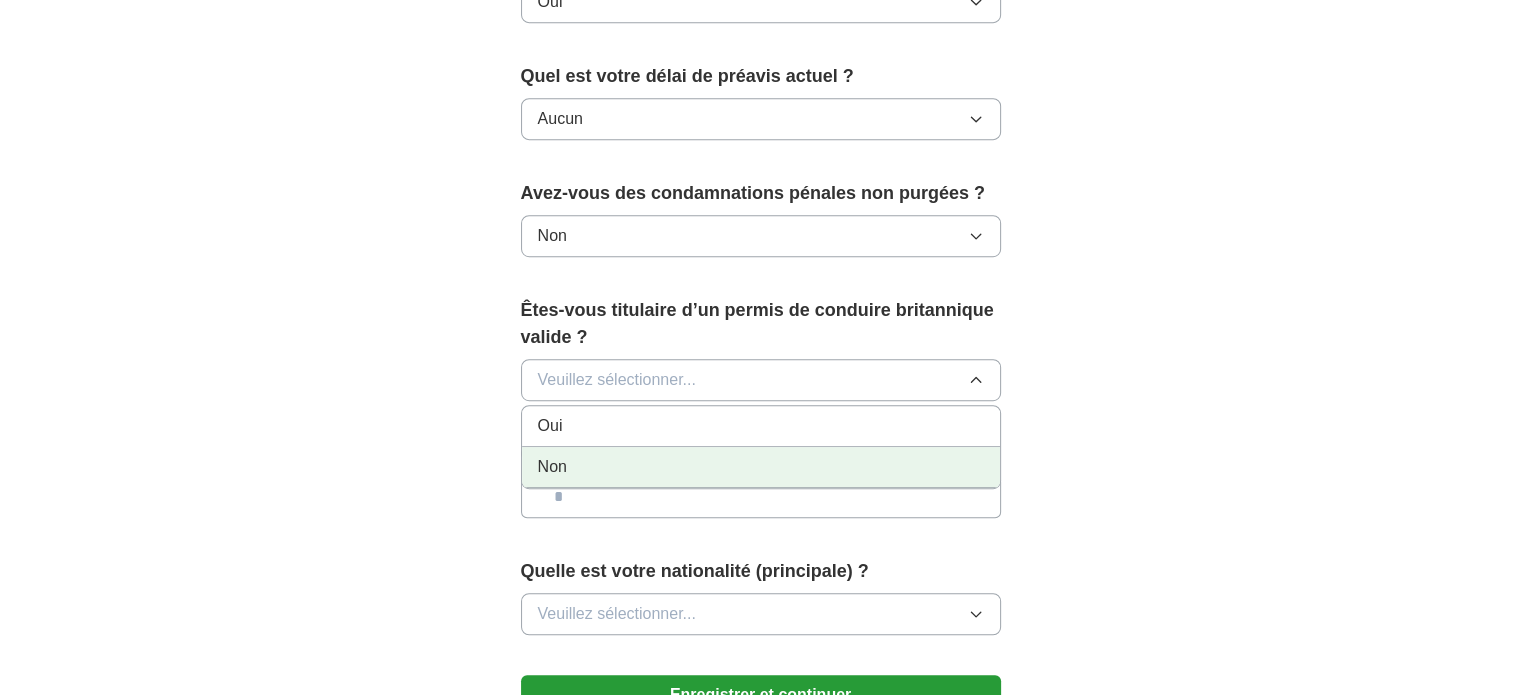 click on "Non" at bounding box center [761, 467] 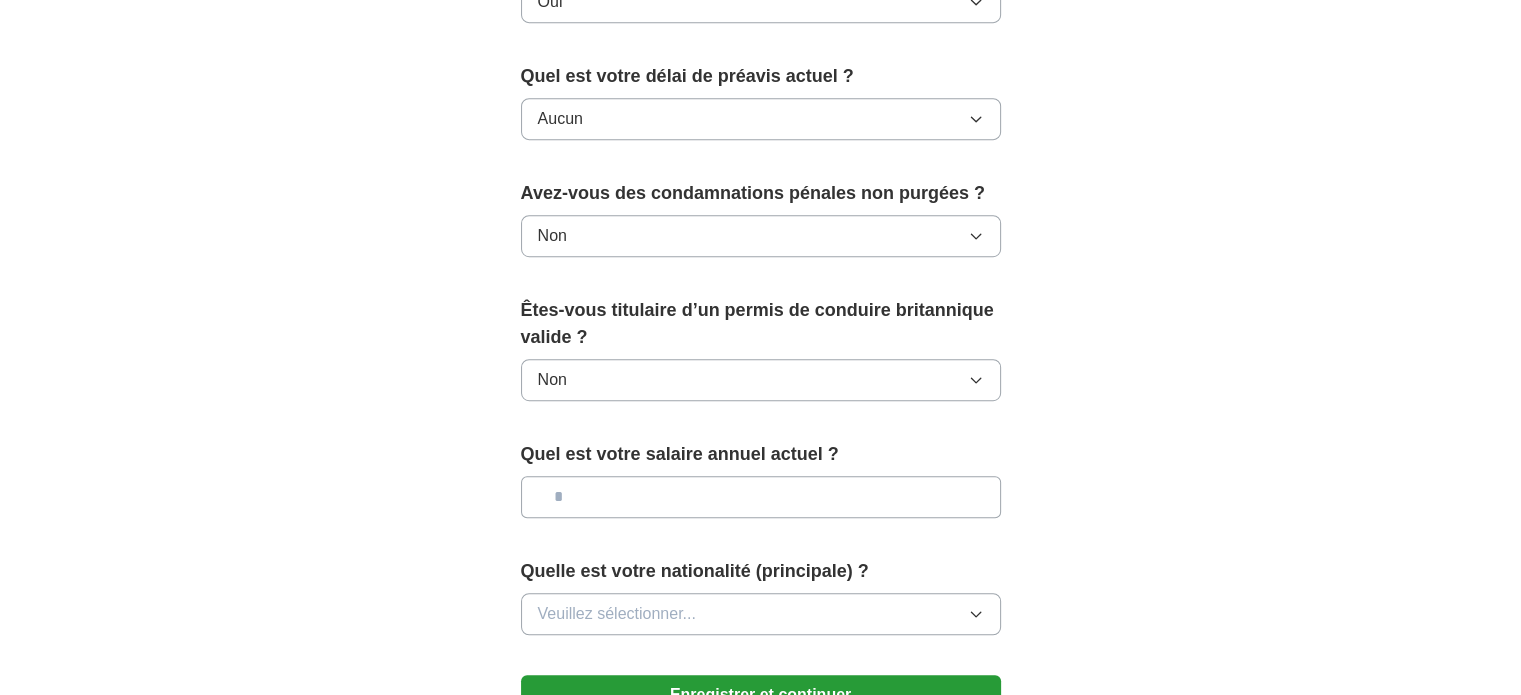 click at bounding box center (761, 497) 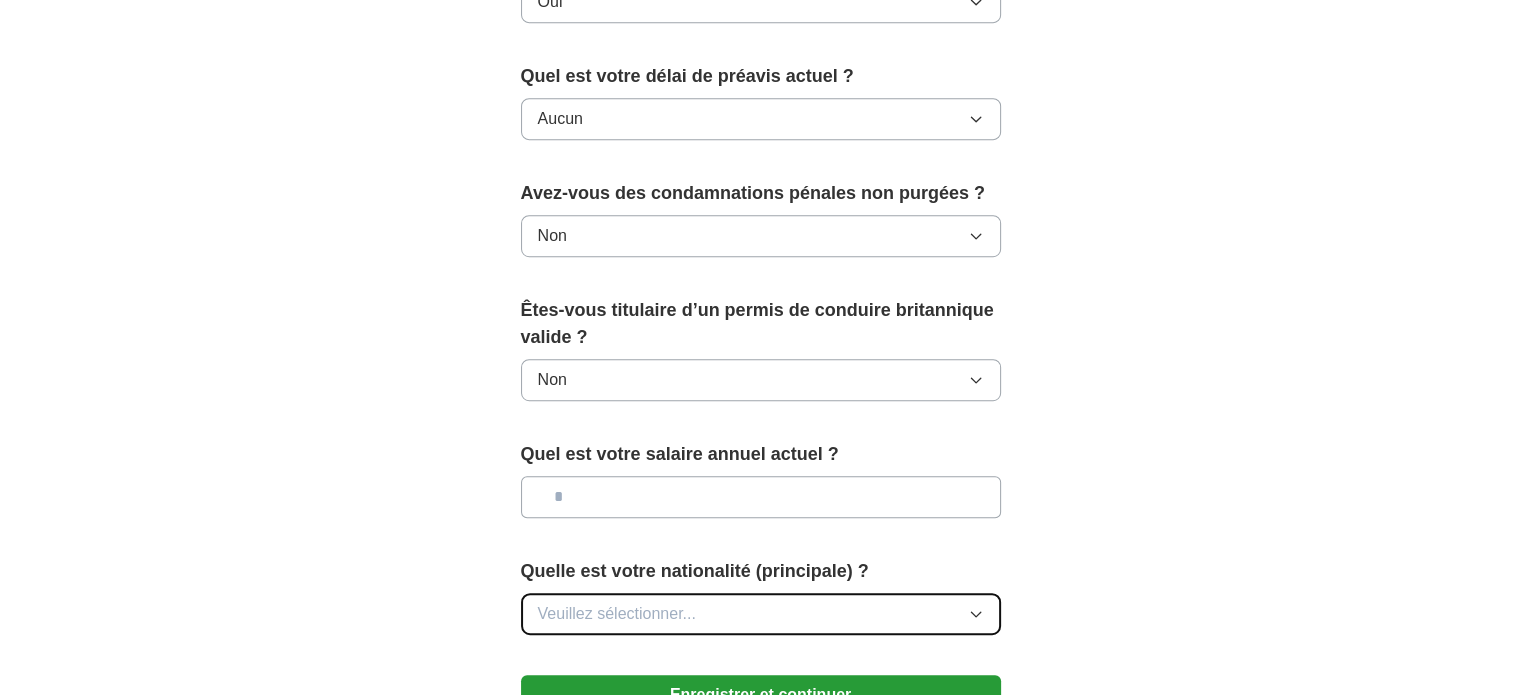 click 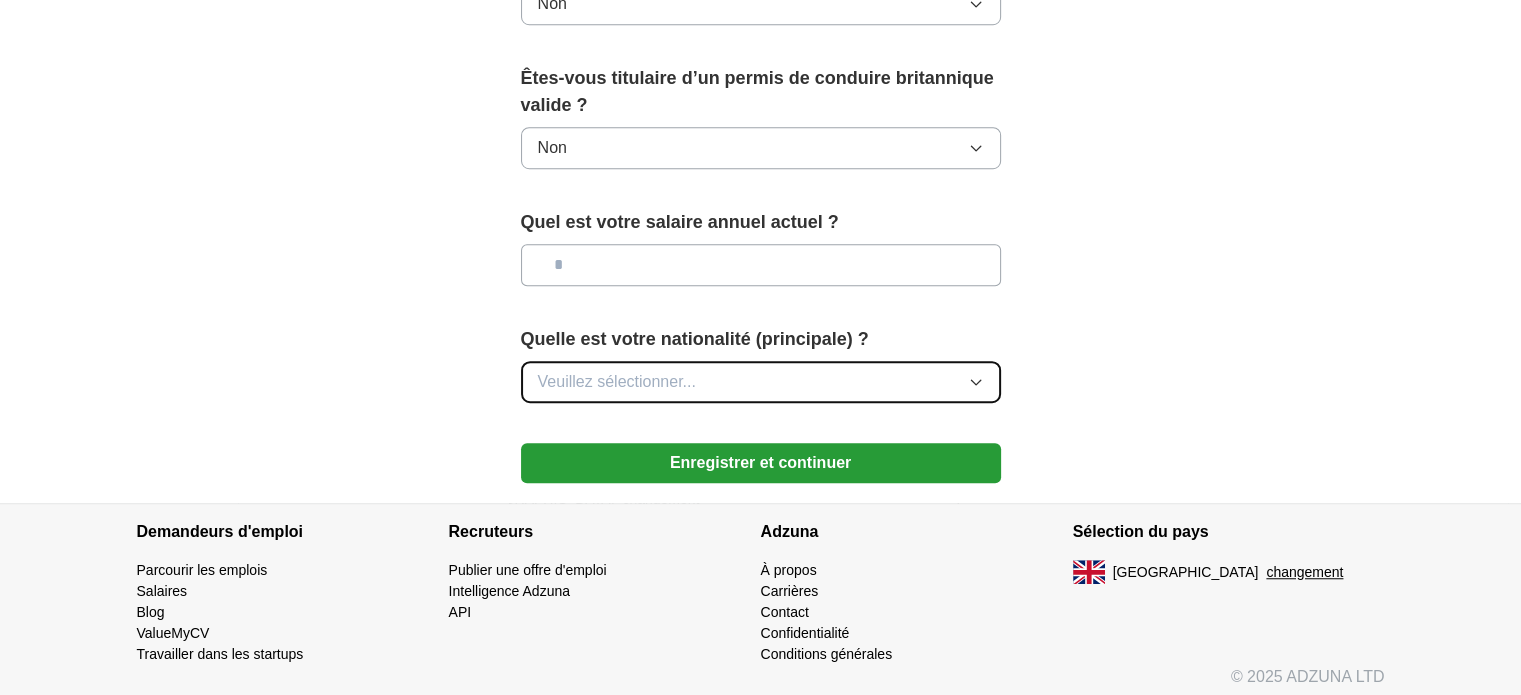 scroll, scrollTop: 1403, scrollLeft: 0, axis: vertical 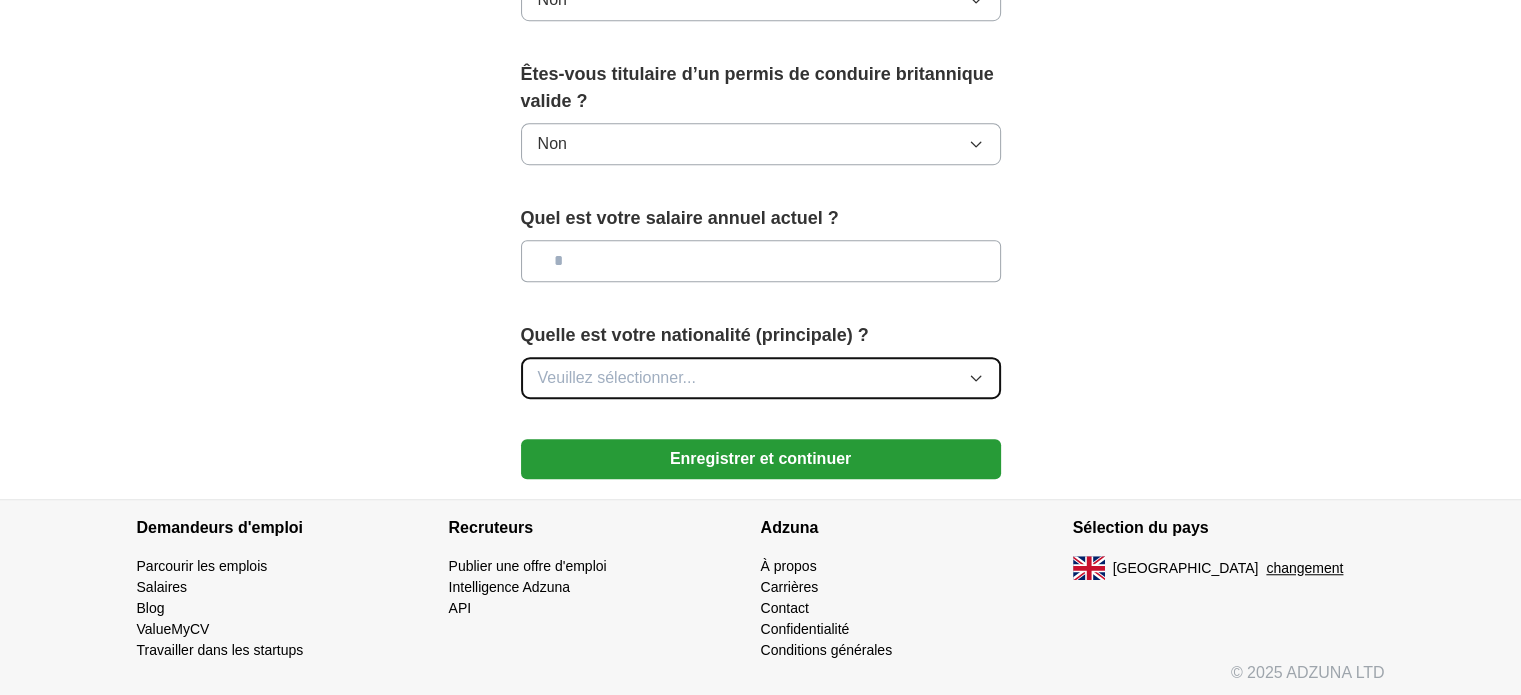 click 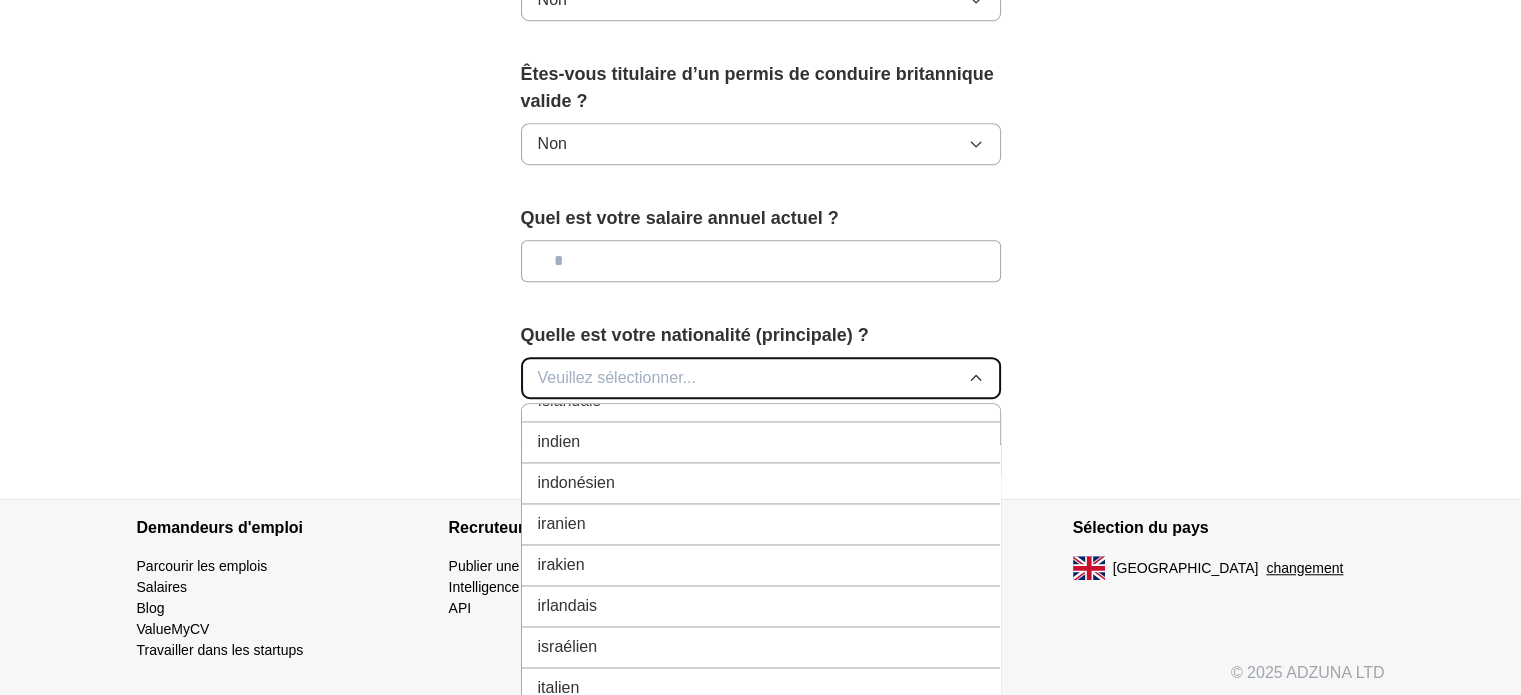 scroll, scrollTop: 3297, scrollLeft: 0, axis: vertical 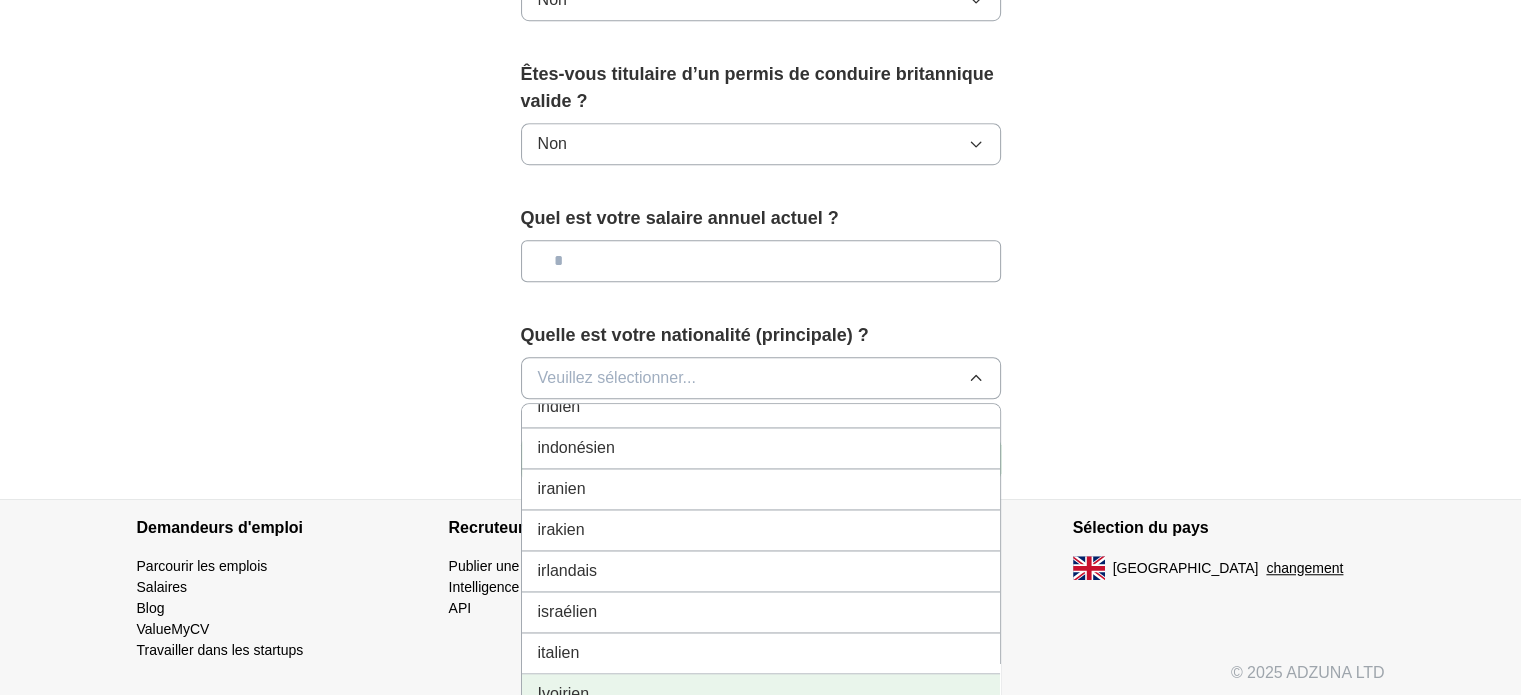 click on "Ivoirien" at bounding box center [761, 694] 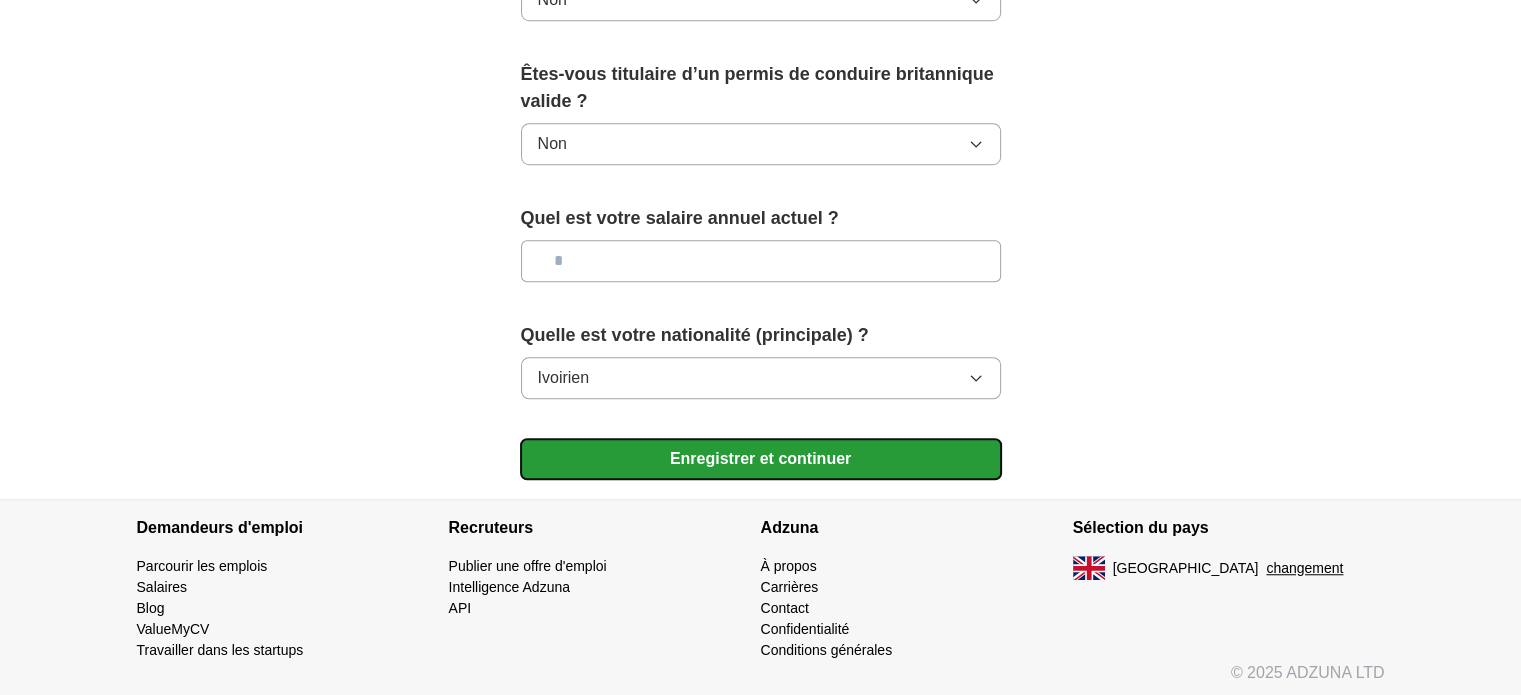 click on "Enregistrer et continuer" at bounding box center [761, 459] 